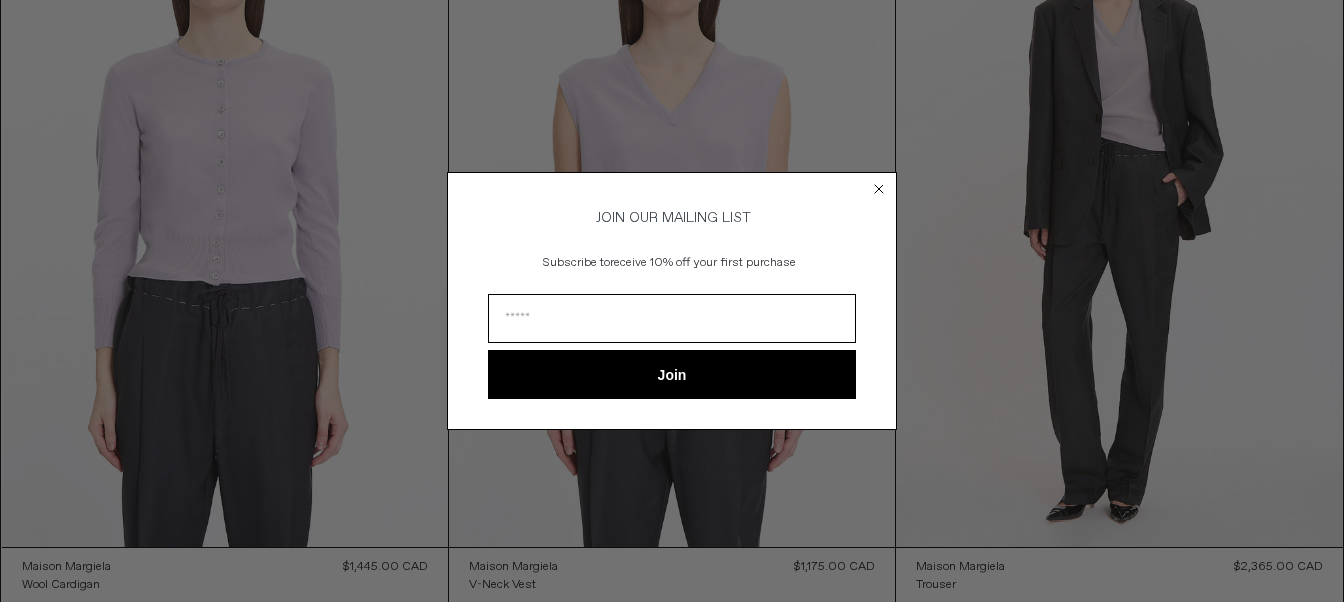 scroll, scrollTop: 0, scrollLeft: 0, axis: both 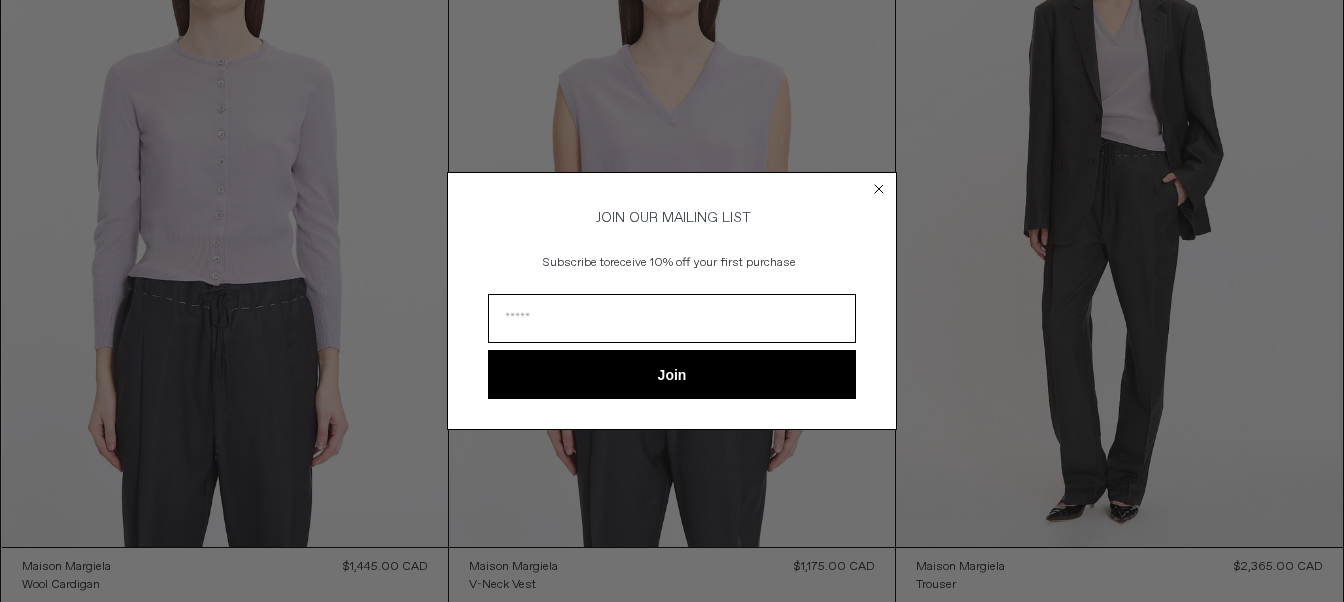click 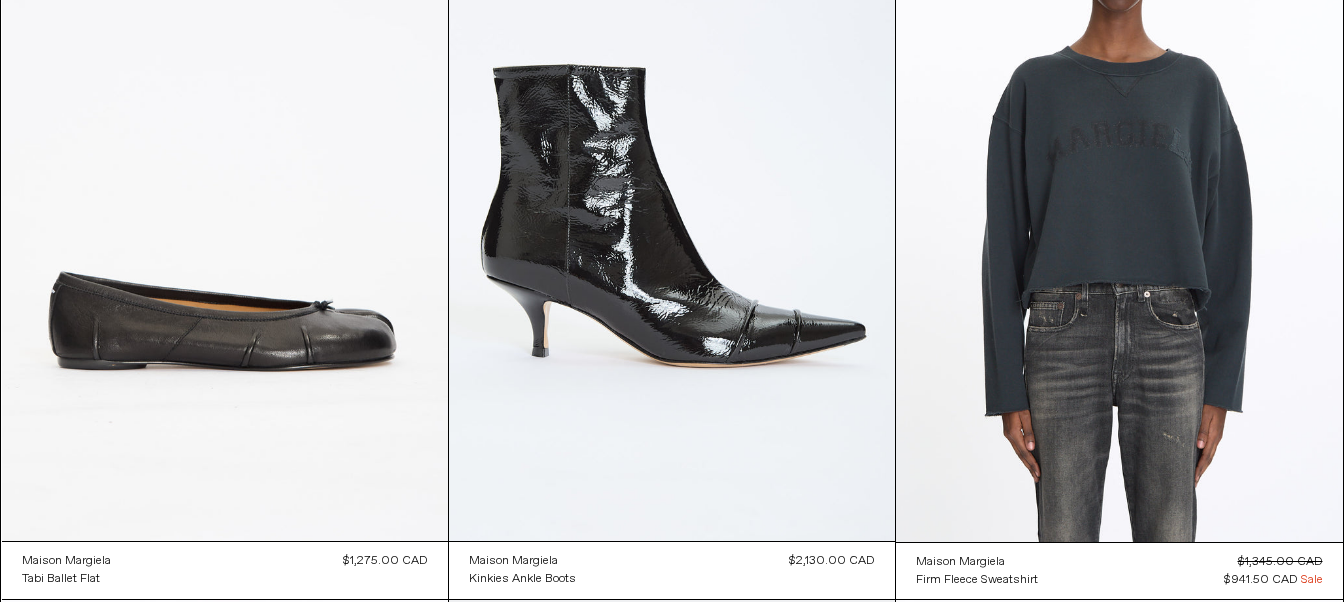 scroll, scrollTop: 0, scrollLeft: 0, axis: both 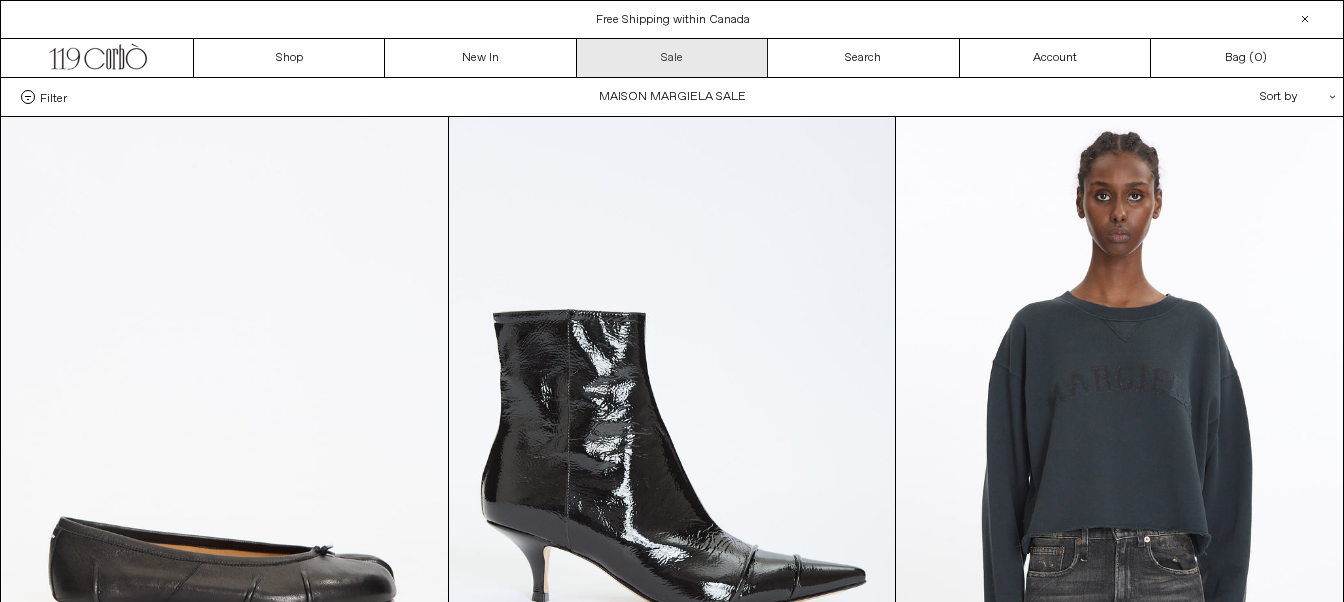 click on "Sale" at bounding box center (672, 58) 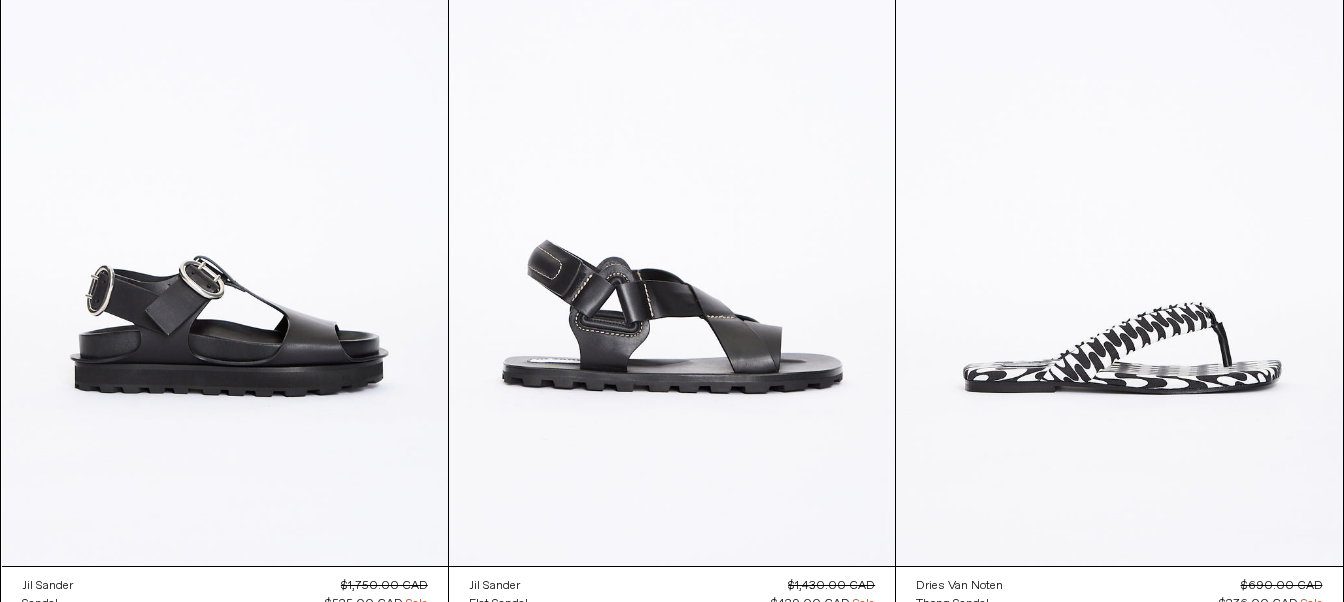 scroll, scrollTop: 39401, scrollLeft: 0, axis: vertical 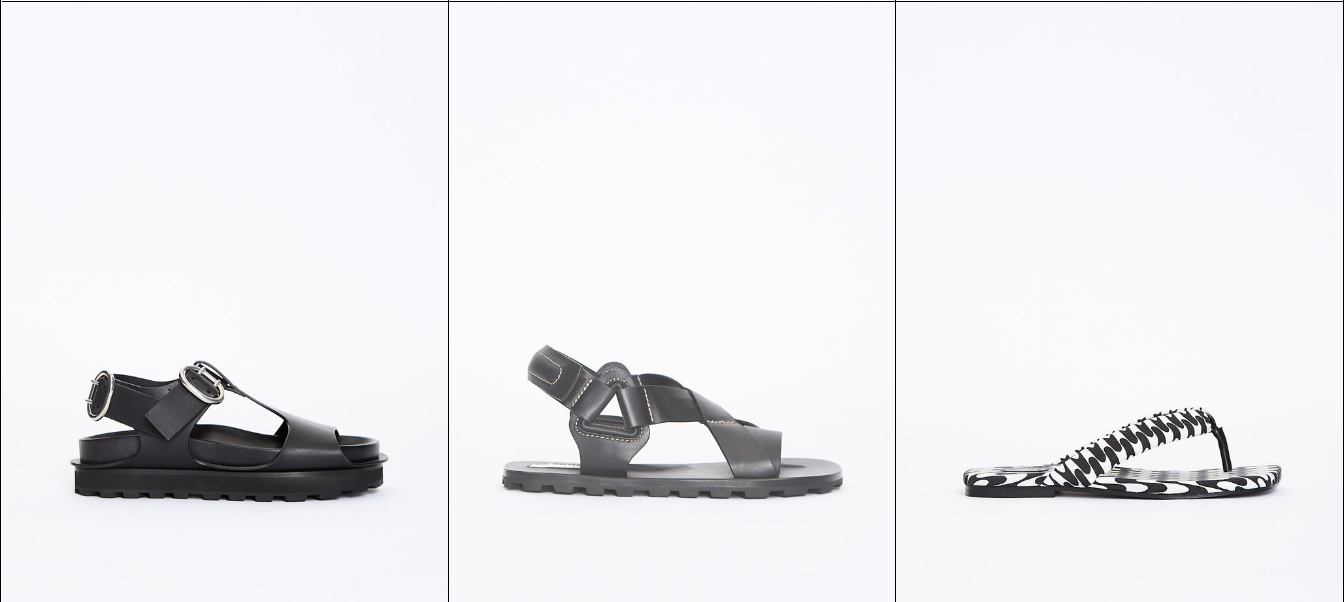 click at bounding box center (672, 336) 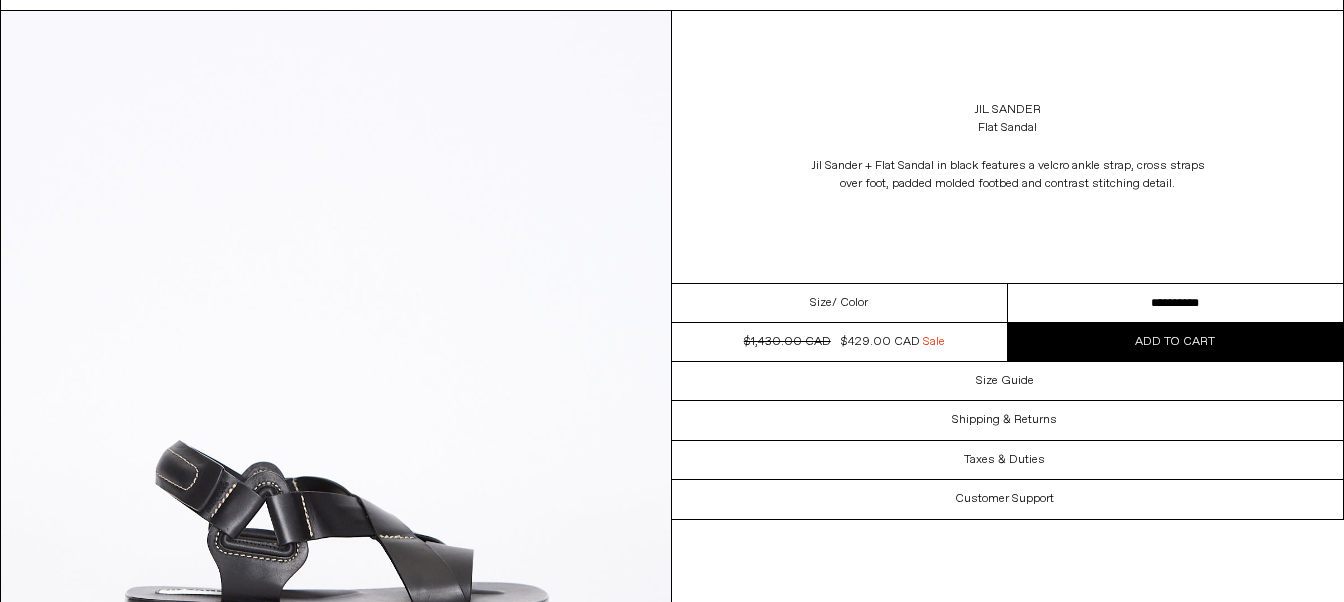 scroll, scrollTop: 0, scrollLeft: 0, axis: both 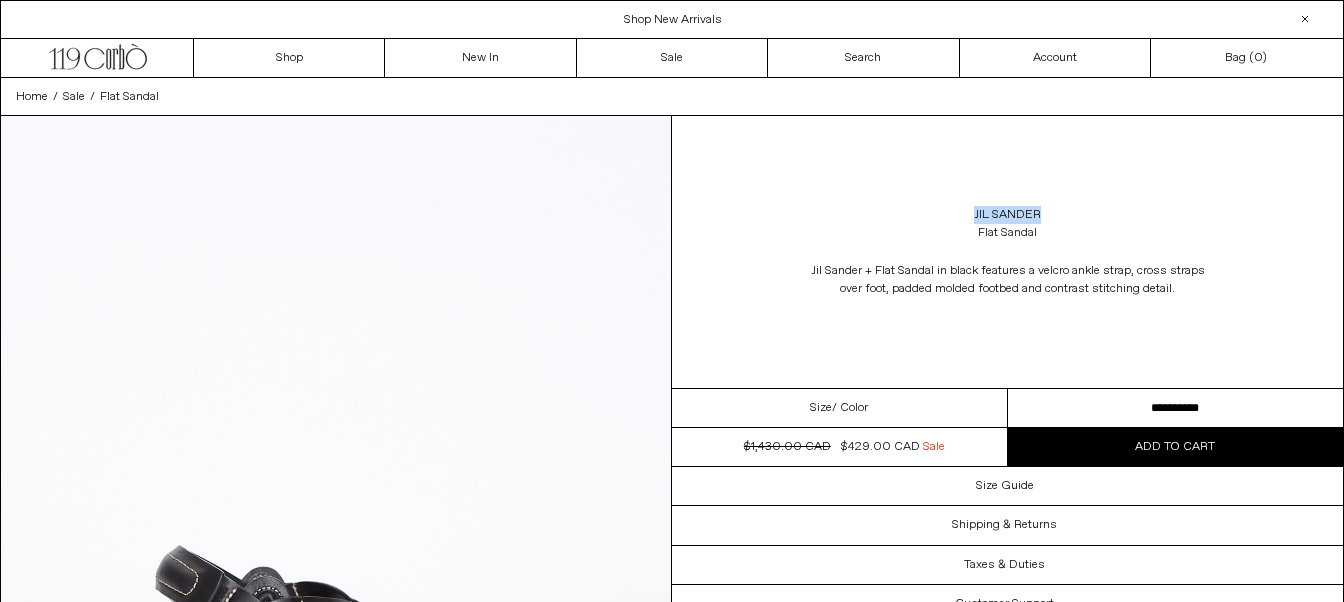 drag, startPoint x: 950, startPoint y: 204, endPoint x: 1047, endPoint y: 237, distance: 102.45975 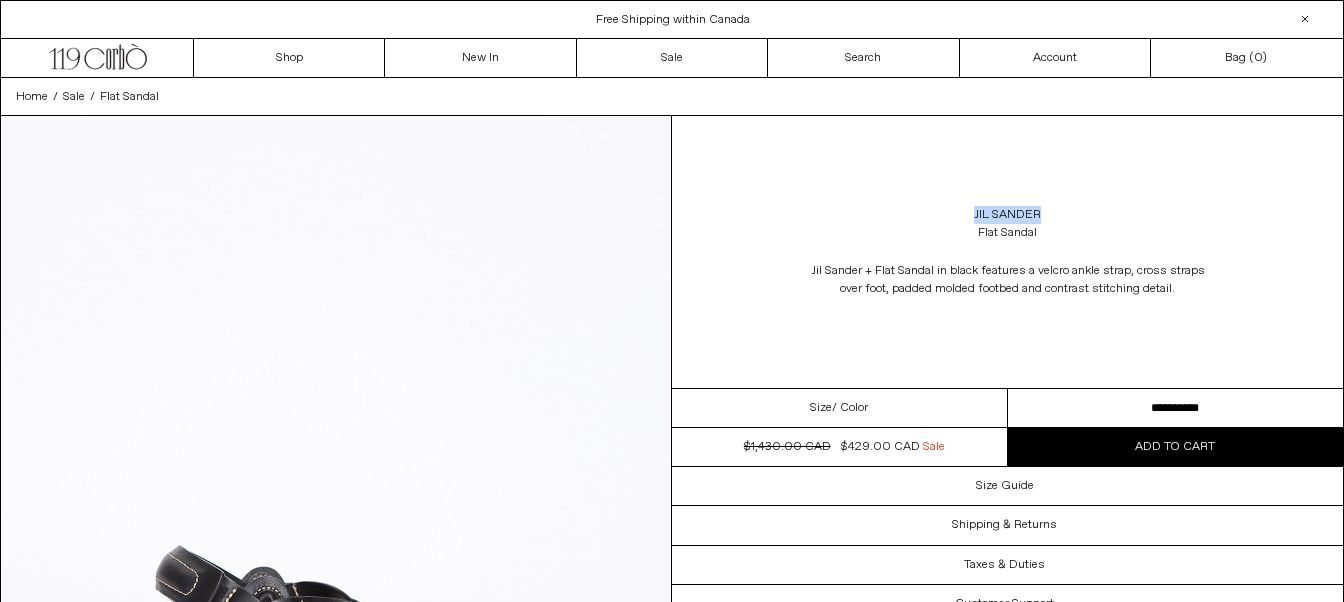 click on "**********" at bounding box center [1176, 408] 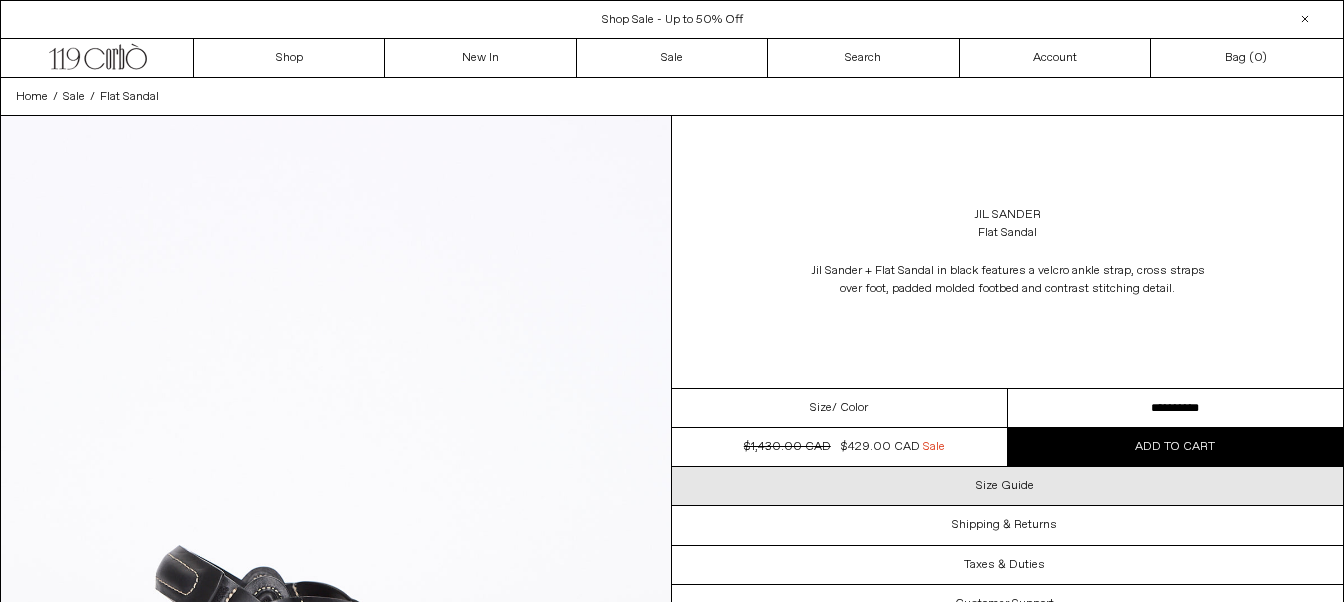 click on "Size Guide" at bounding box center [1007, 486] 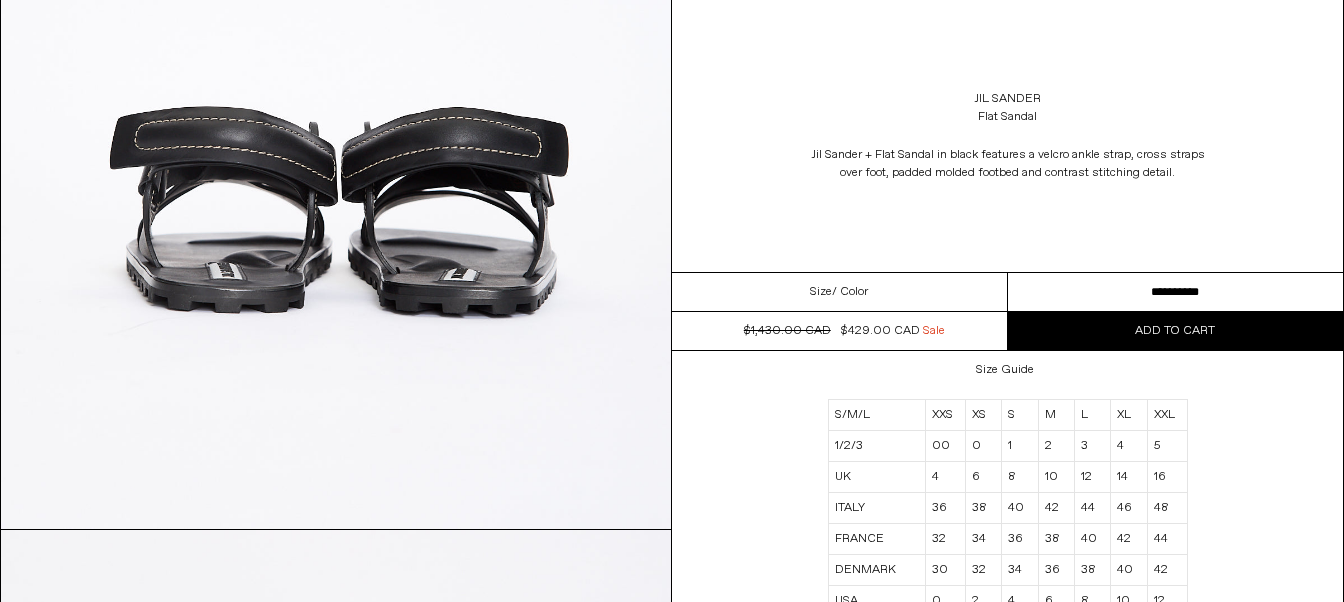 scroll, scrollTop: 2520, scrollLeft: 0, axis: vertical 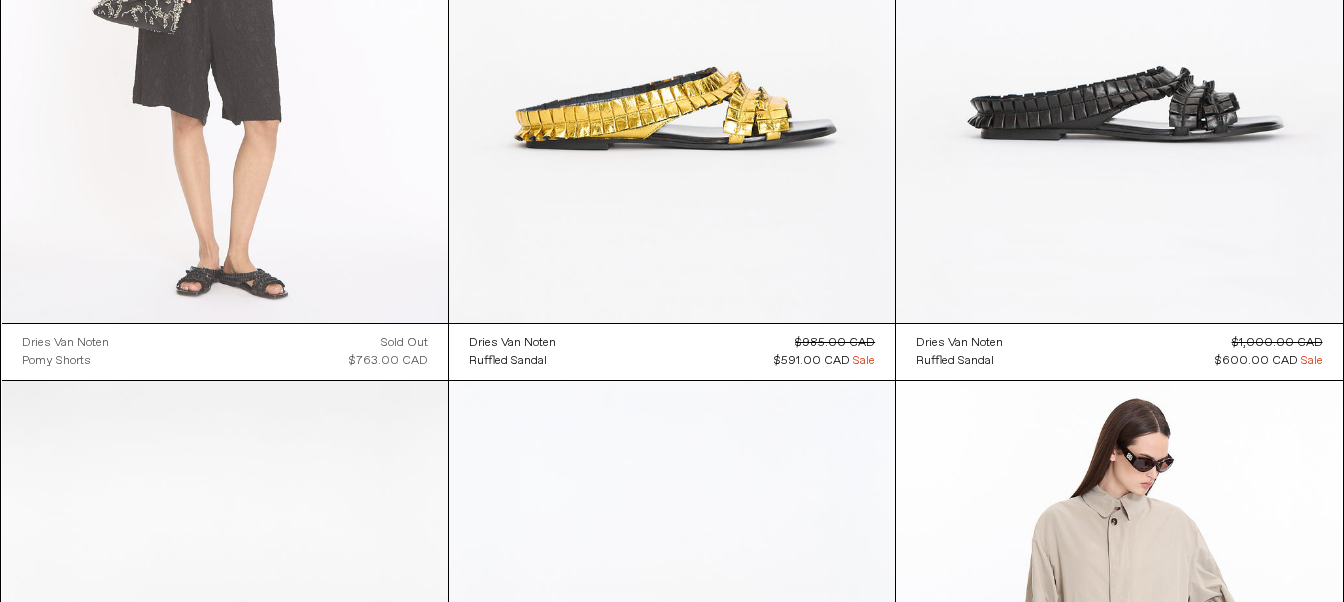 click at bounding box center (225, -12) 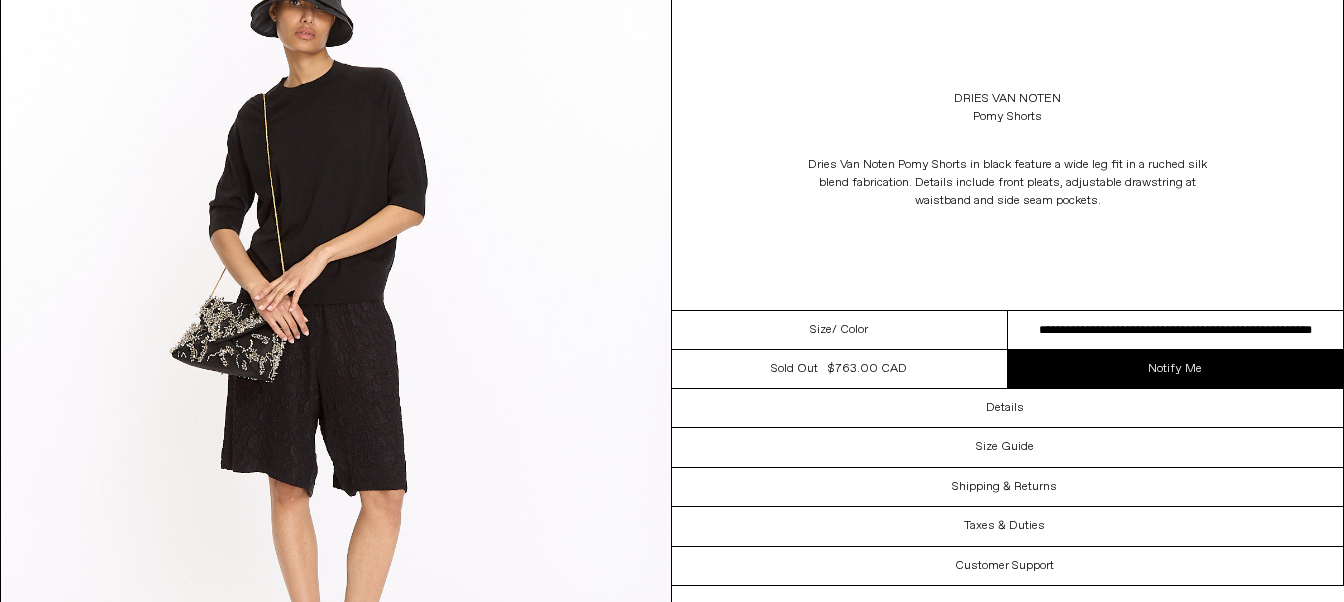 scroll, scrollTop: 525, scrollLeft: 0, axis: vertical 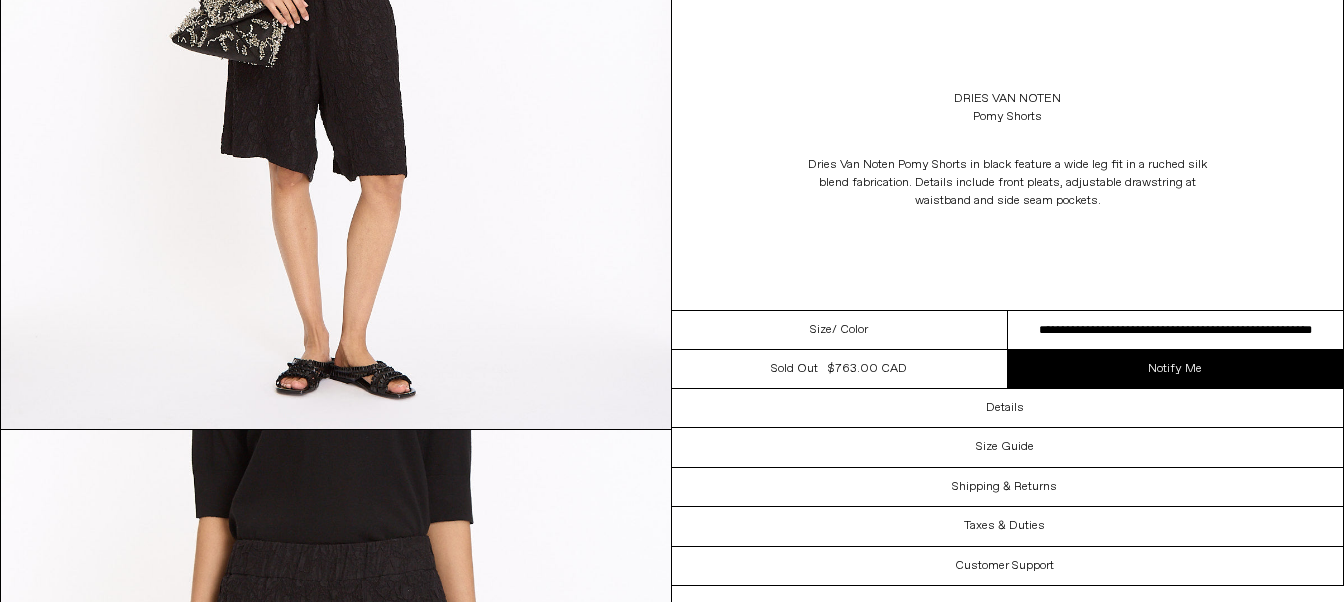 click at bounding box center (336, 10) 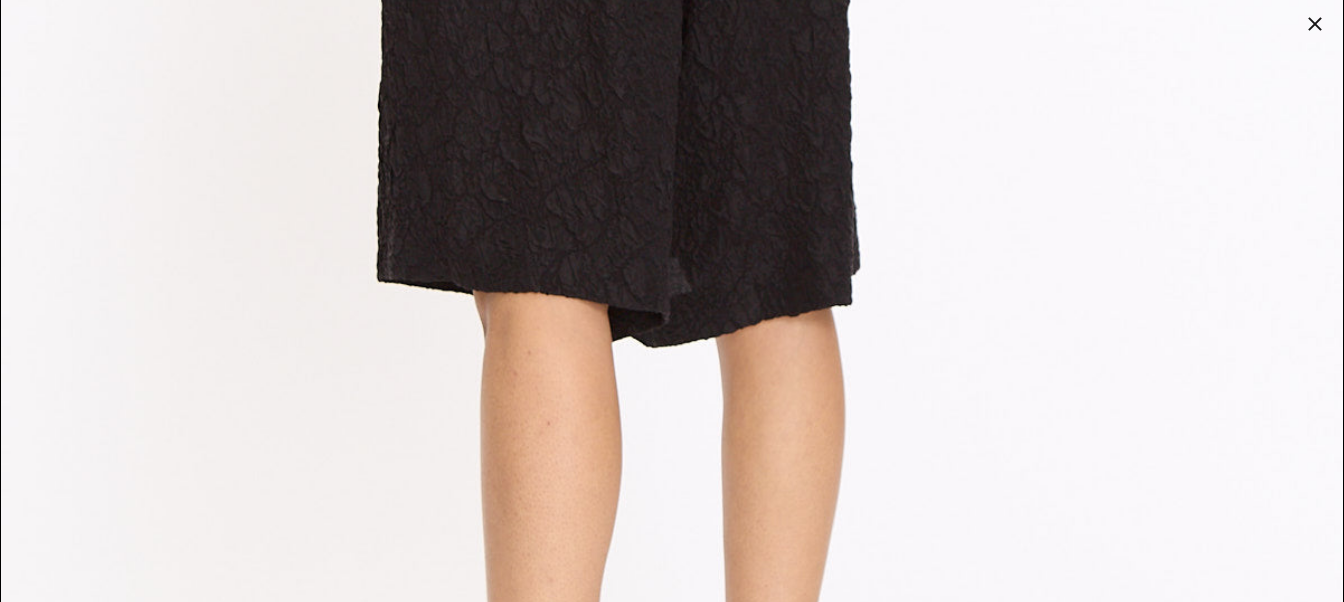 scroll, scrollTop: 5245, scrollLeft: 0, axis: vertical 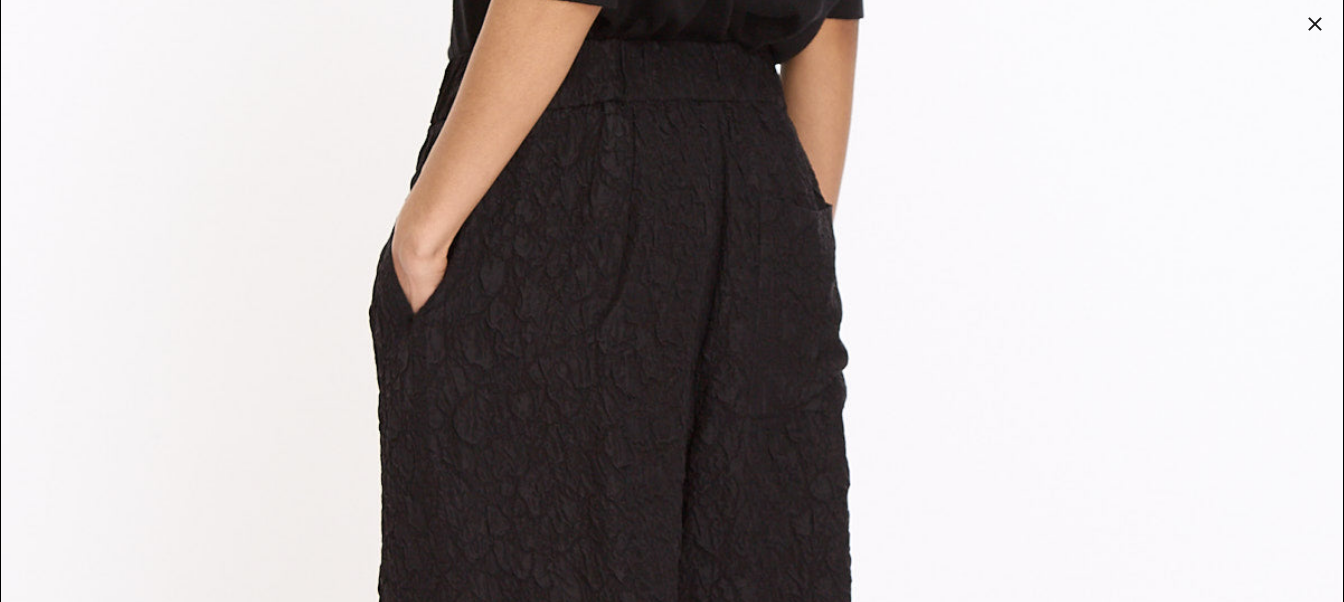 click at bounding box center (1315, 24) 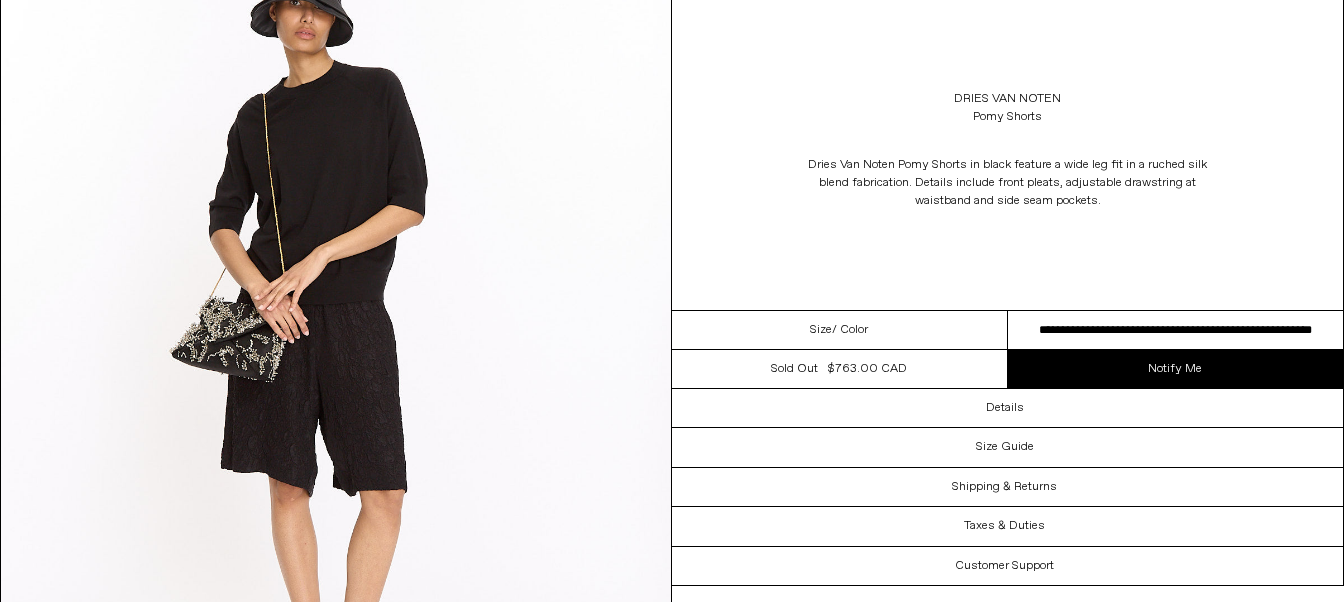 scroll, scrollTop: 0, scrollLeft: 0, axis: both 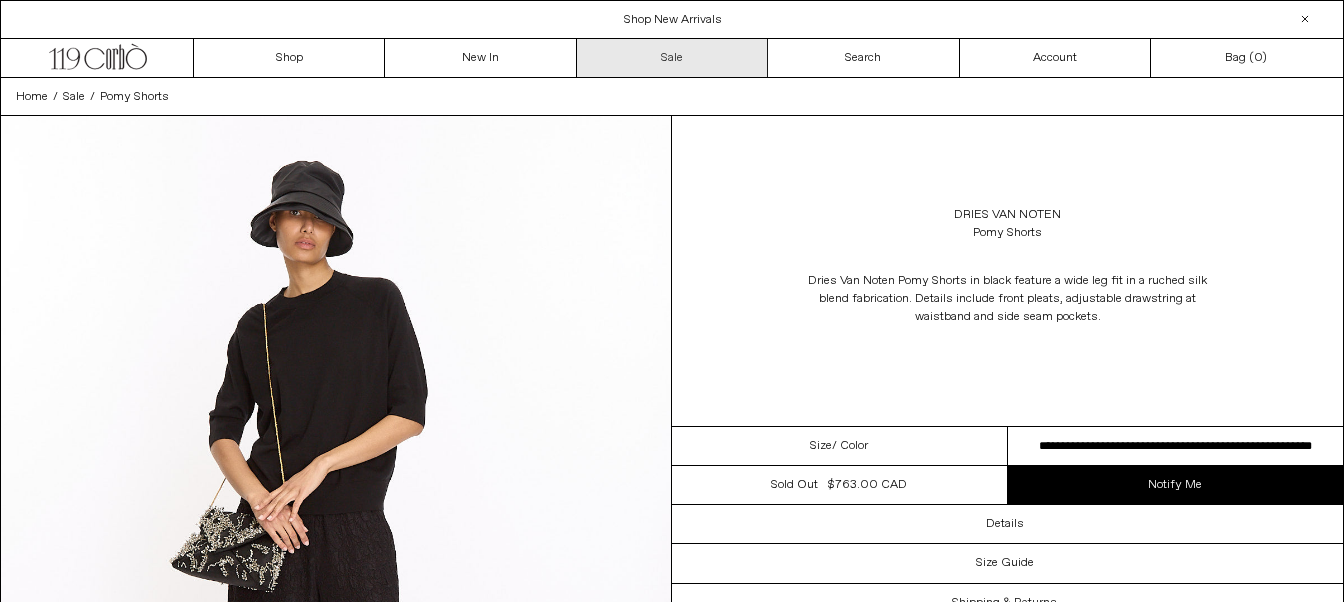 click on "Sale" at bounding box center (672, 58) 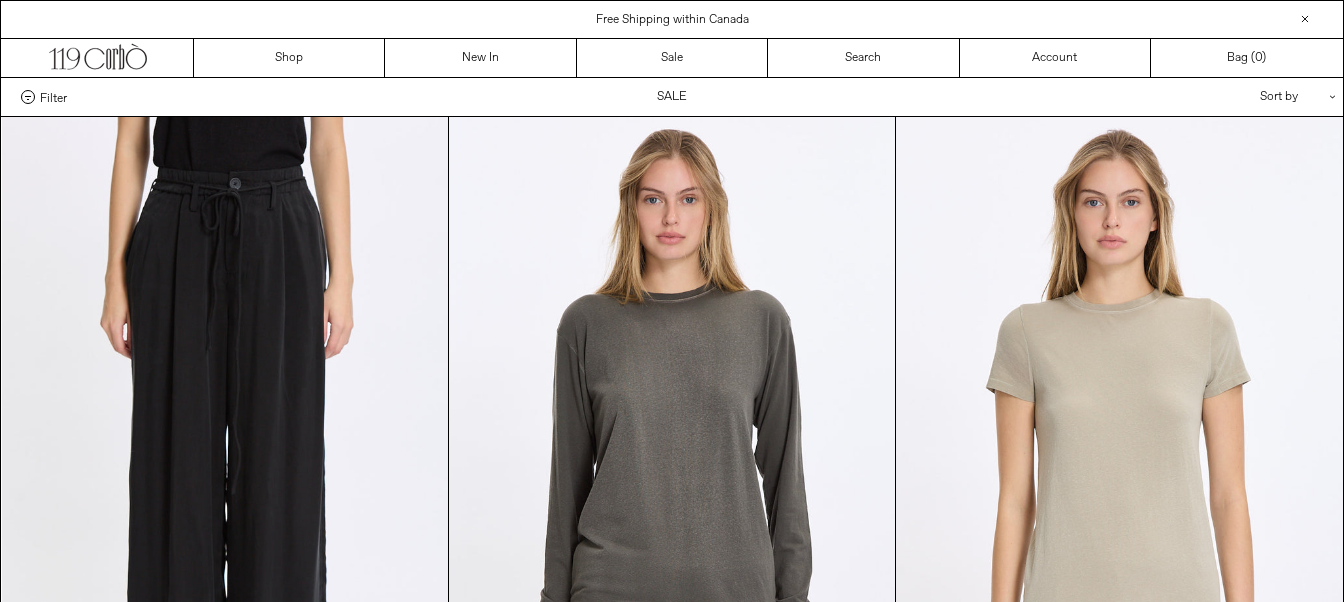 scroll, scrollTop: 0, scrollLeft: 0, axis: both 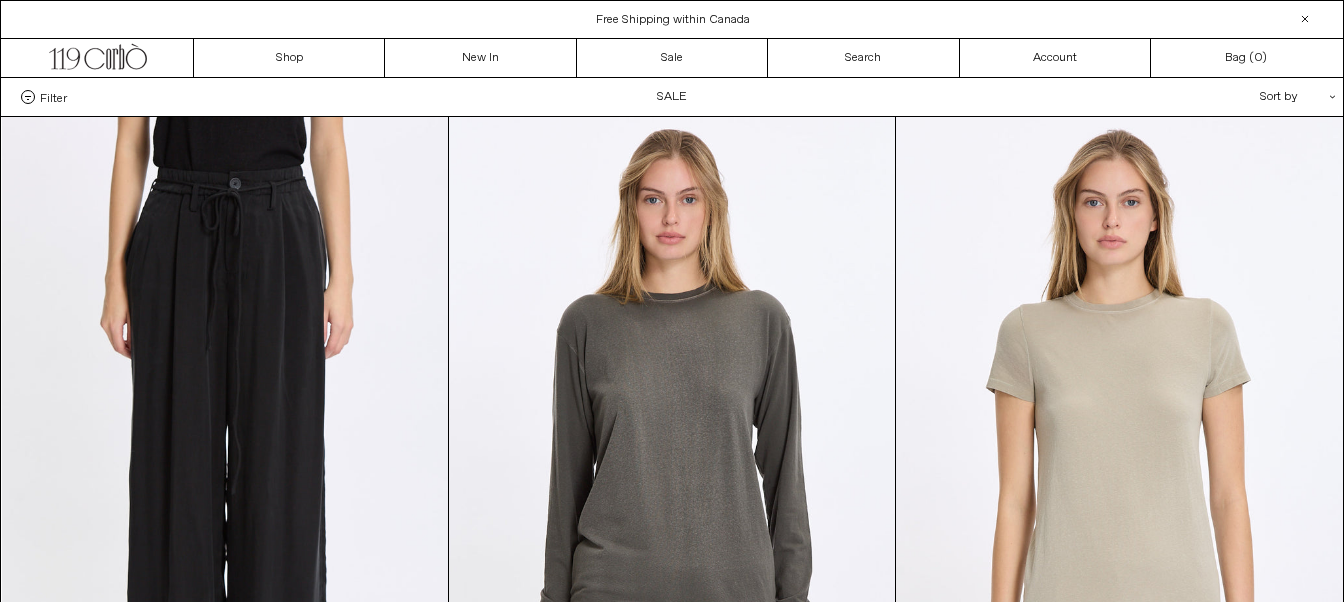 click on "Filter" at bounding box center [53, 97] 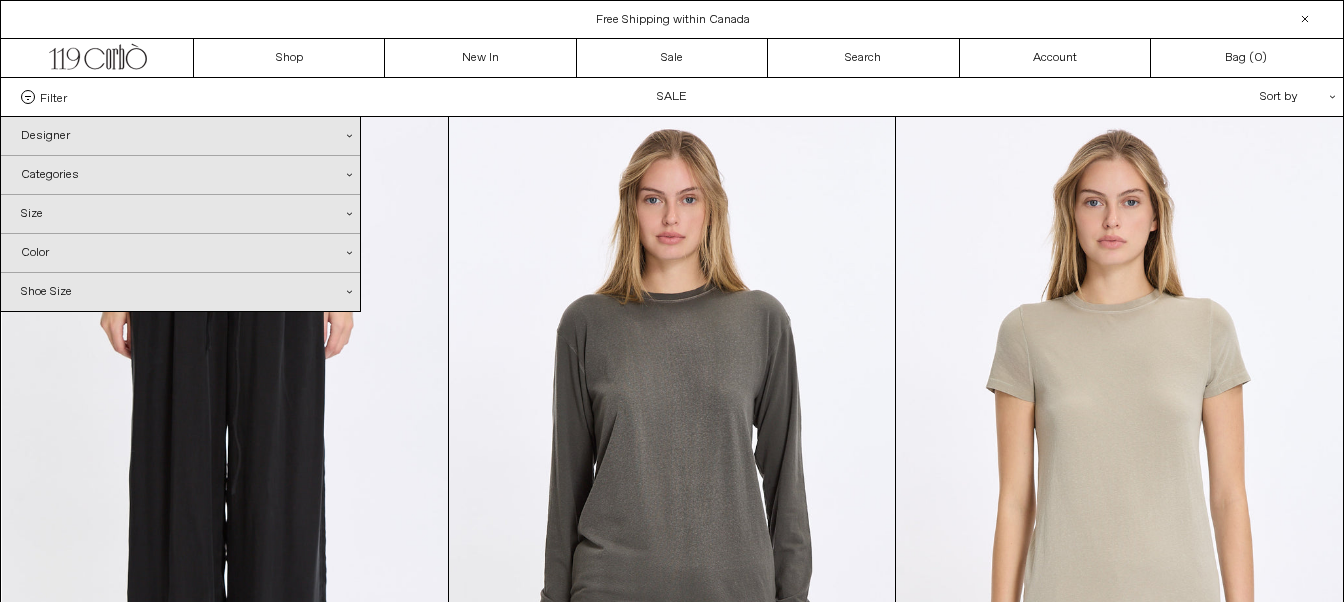 scroll, scrollTop: 0, scrollLeft: 0, axis: both 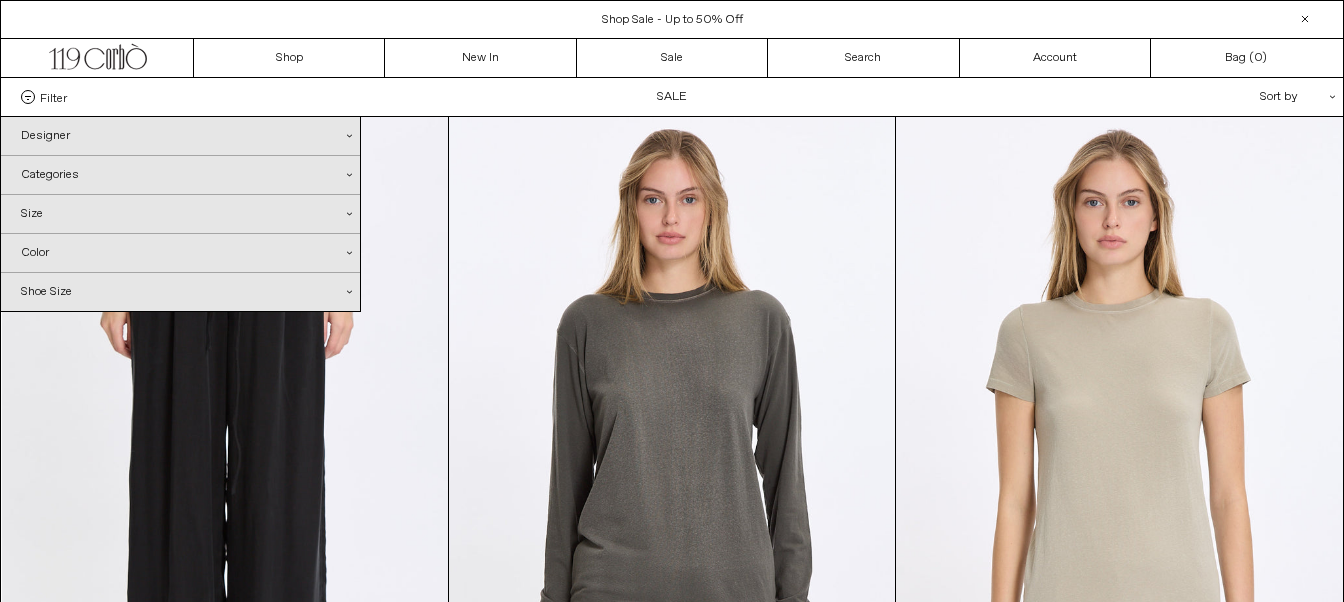 click on "Categories  .cls-1{fill:#231f20}" at bounding box center (180, 175) 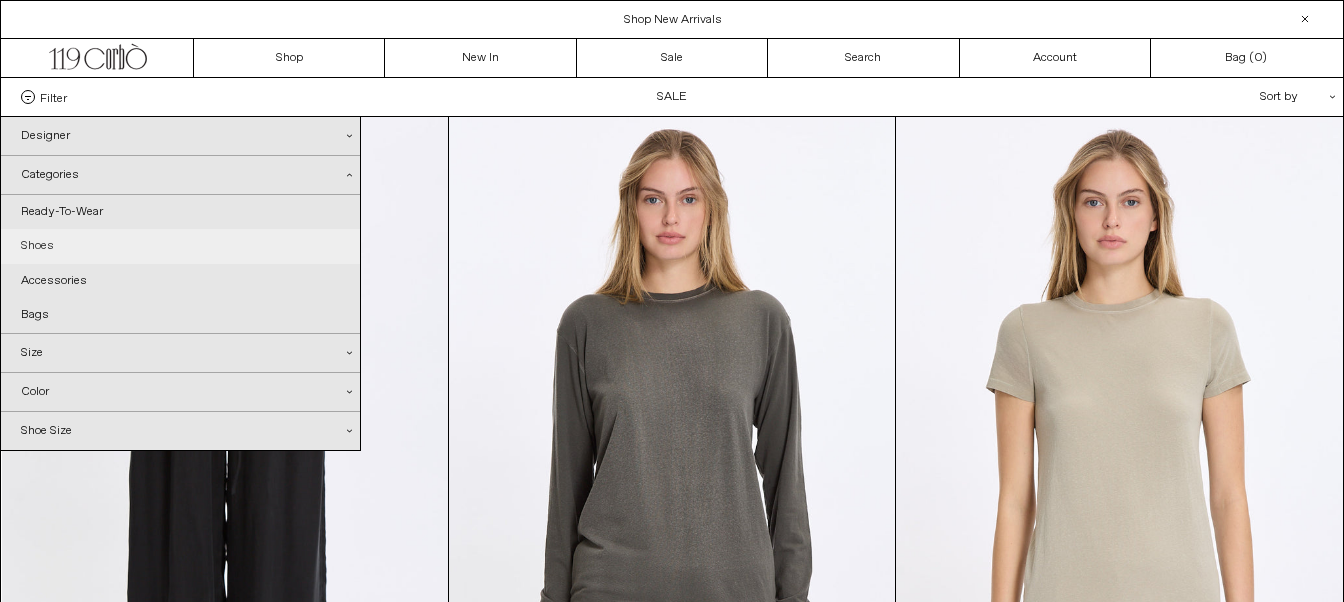click on "Shoes" at bounding box center (180, 246) 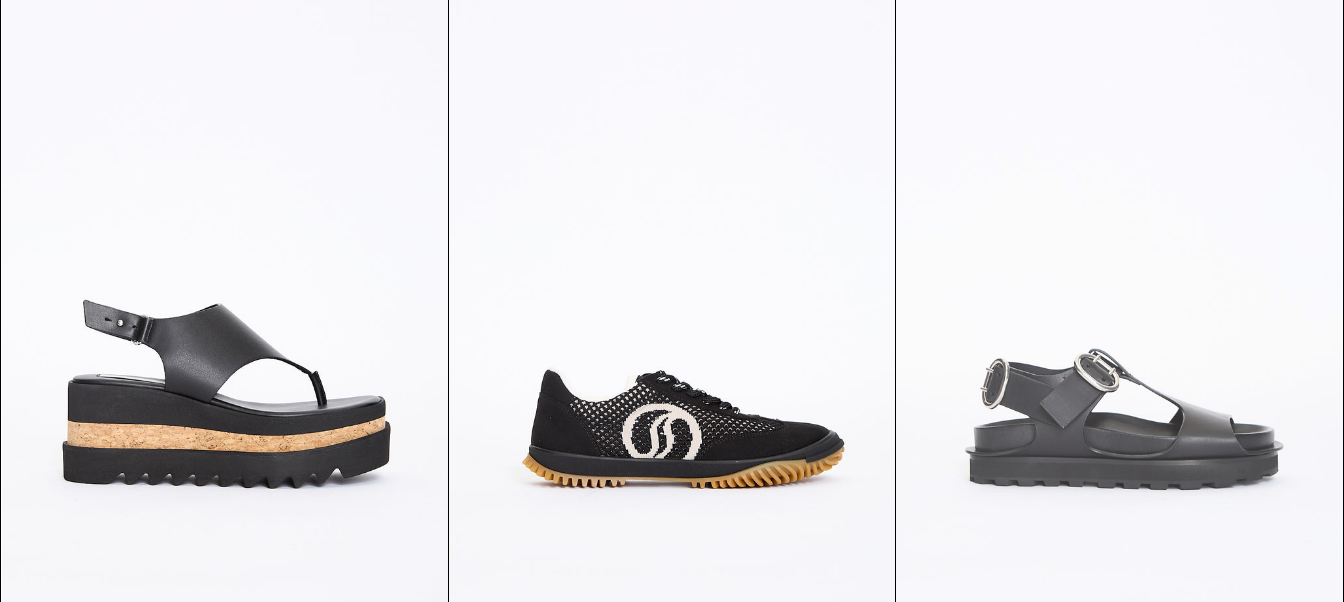 scroll, scrollTop: 2520, scrollLeft: 0, axis: vertical 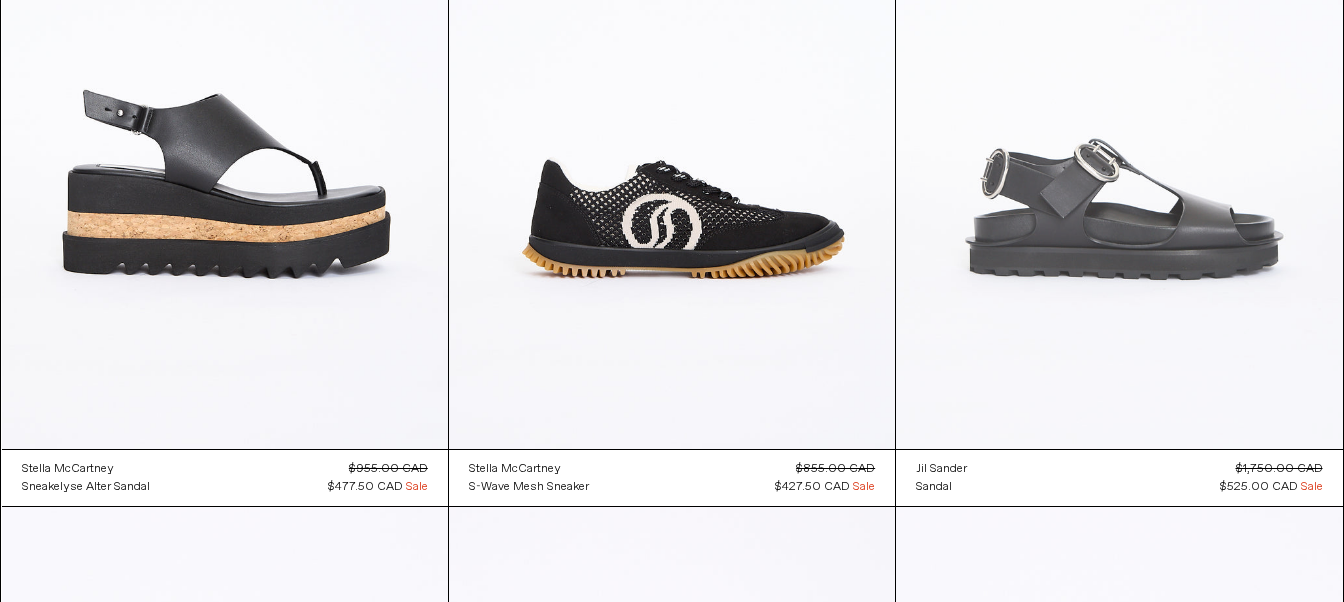 click at bounding box center [1119, 115] 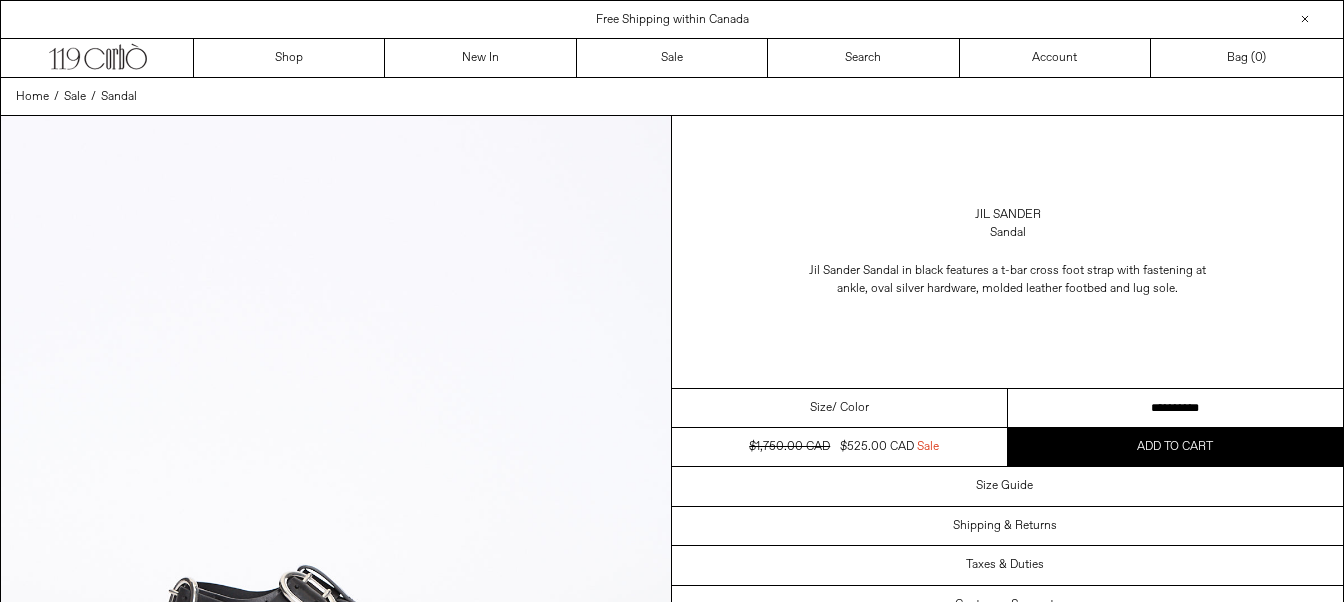 click on "**********" at bounding box center (1176, 408) 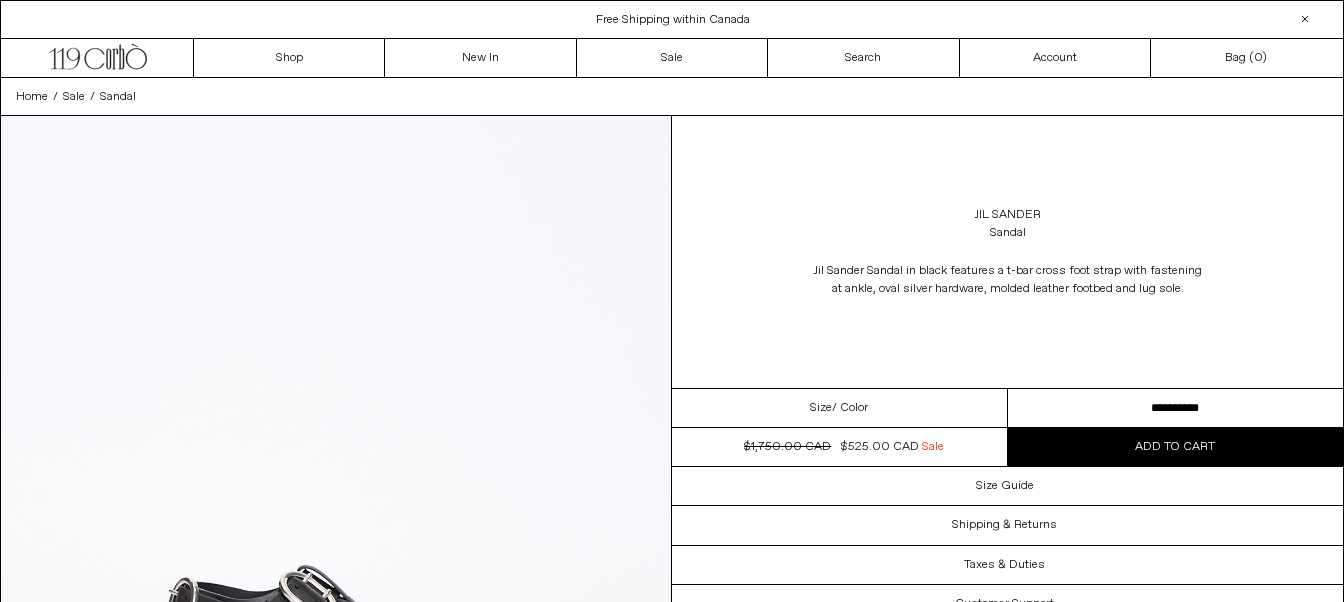 scroll, scrollTop: 0, scrollLeft: 0, axis: both 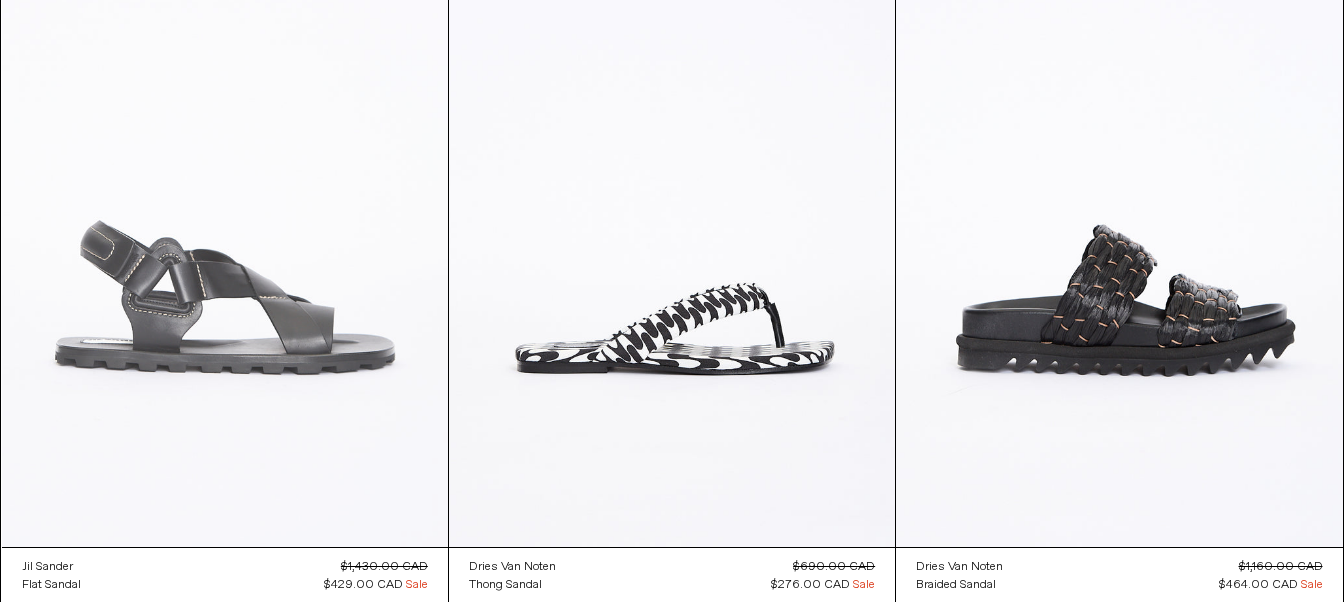 click at bounding box center [225, 211] 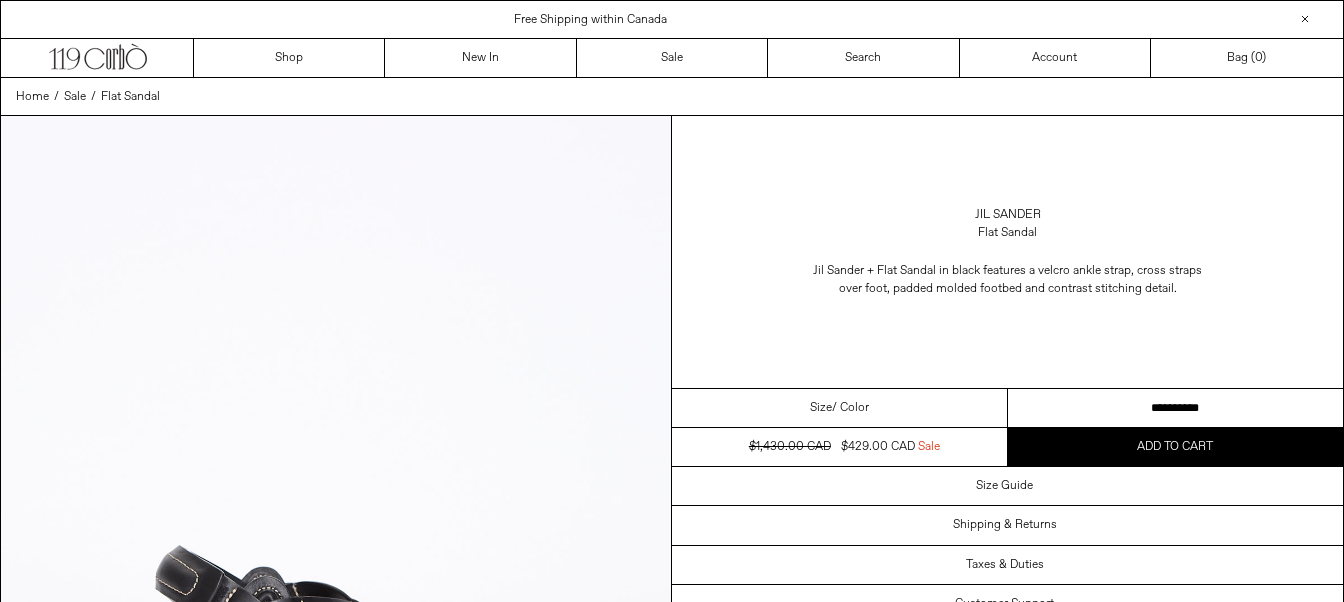 scroll, scrollTop: 0, scrollLeft: 0, axis: both 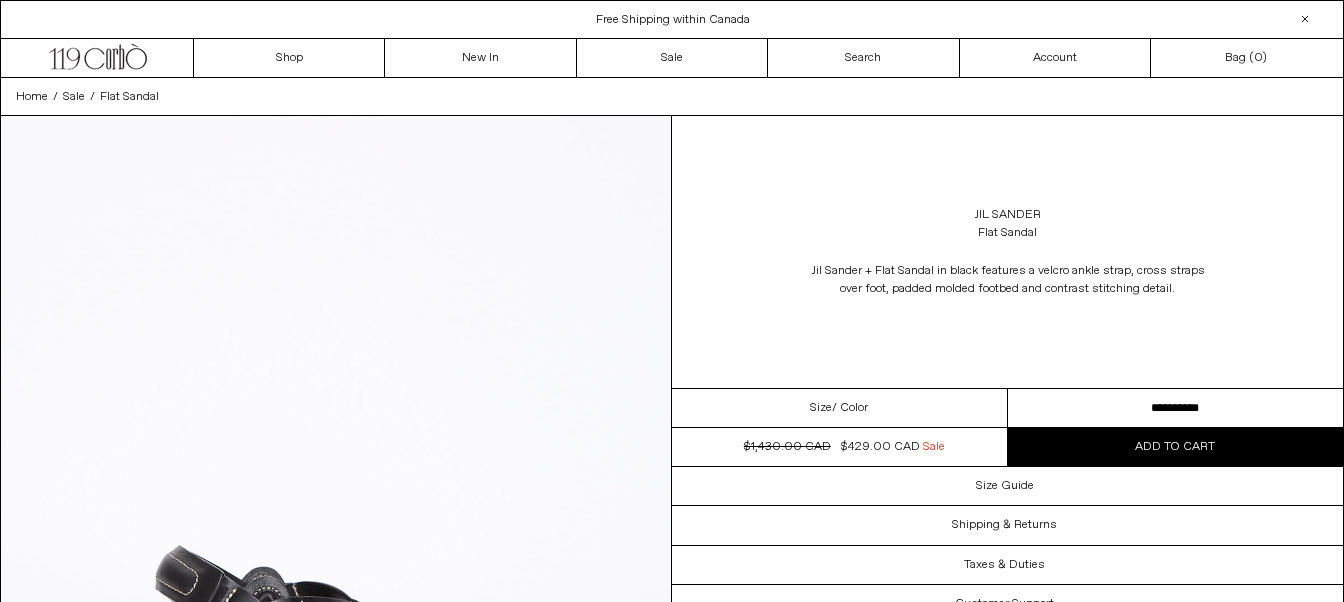 click on "**********" at bounding box center (1176, 408) 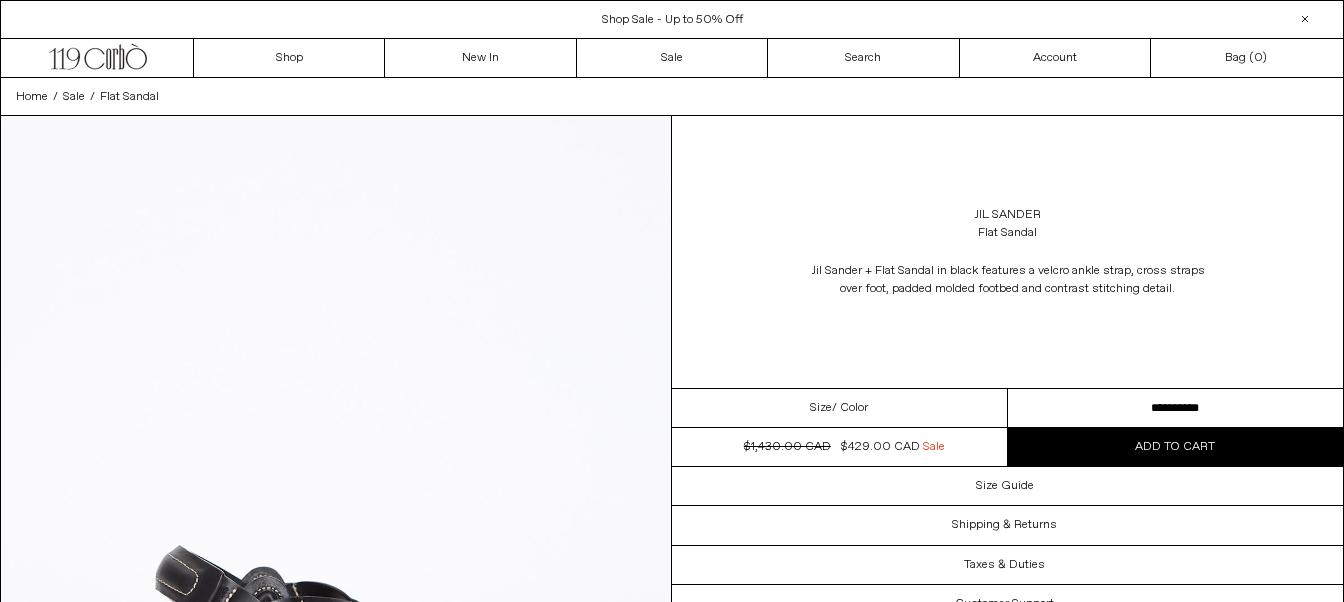 click on "Jil Sander + Flat Sandal in black features a velcro ankle strap, cross straps over foot, padded molded footbed and contrast stitching detail." at bounding box center (1008, 280) 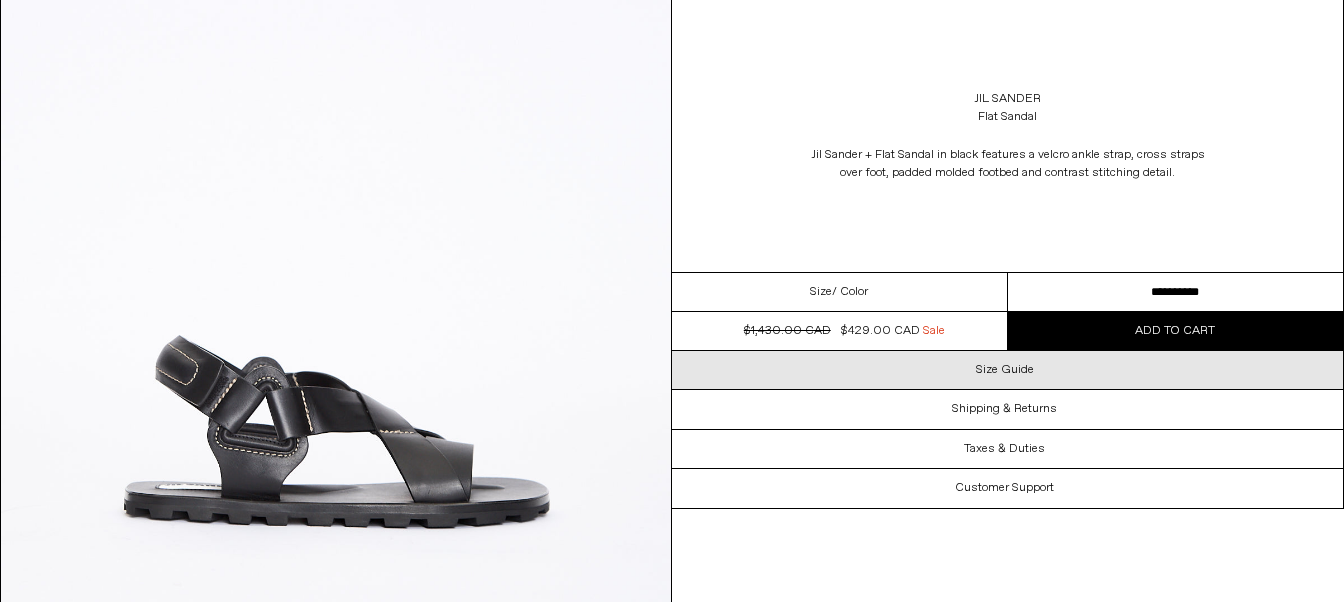click on "Size Guide" at bounding box center [1005, 370] 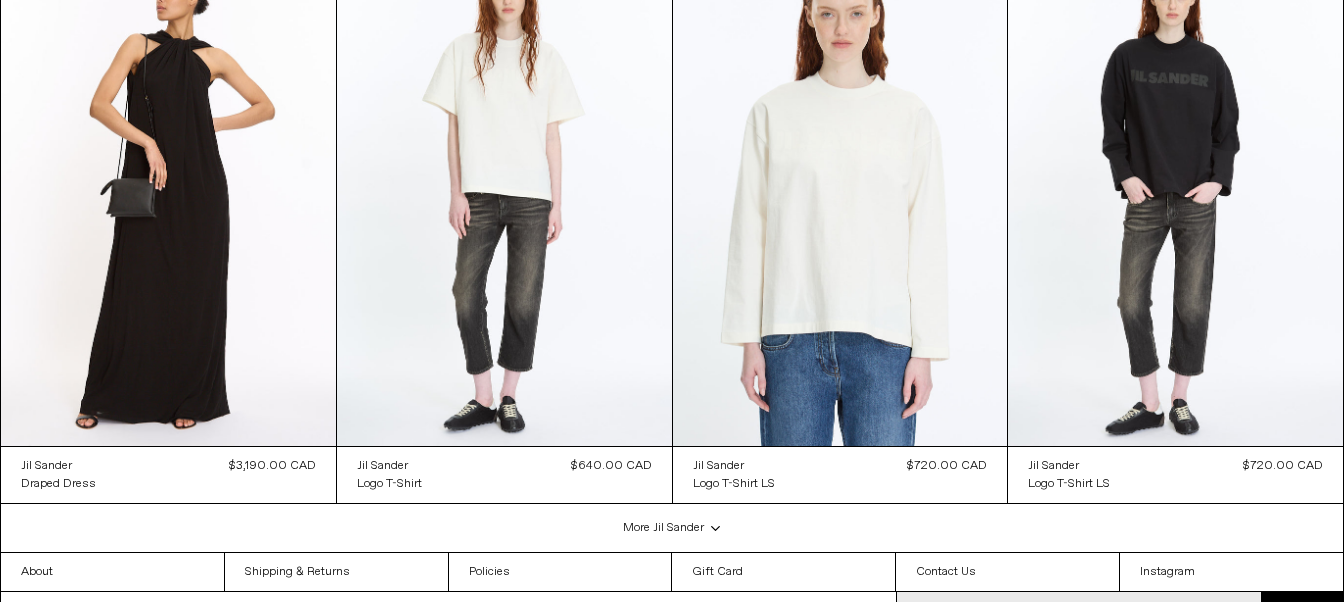 scroll, scrollTop: 3990, scrollLeft: 0, axis: vertical 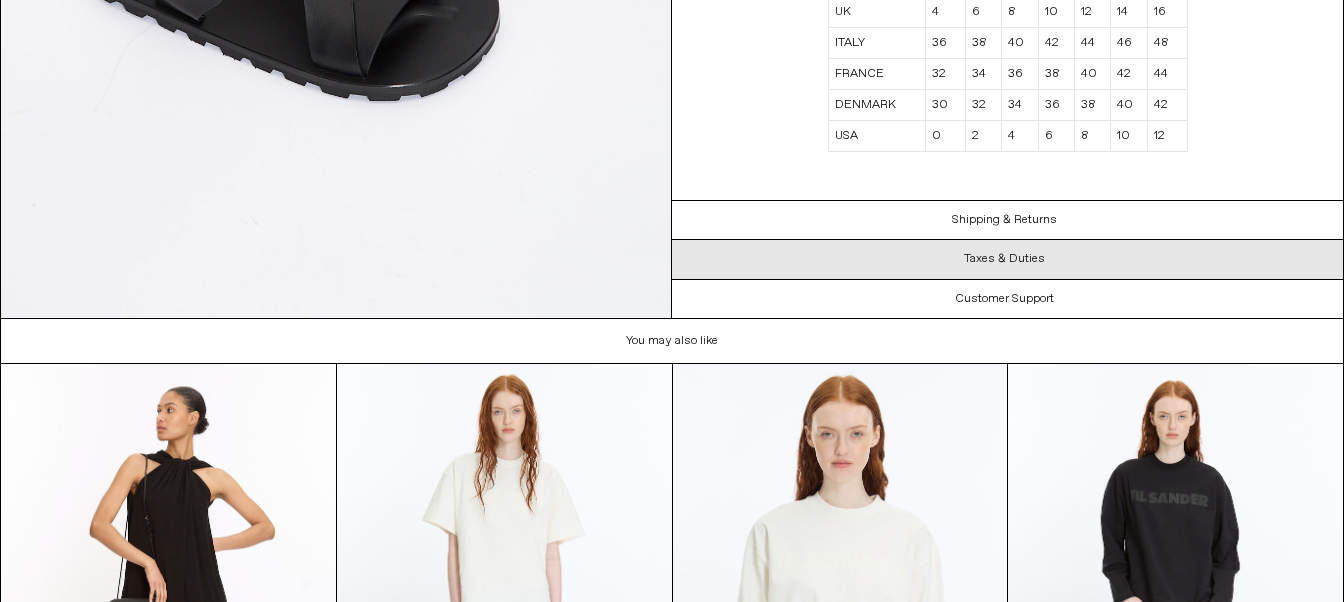 click on "Taxes & Duties" at bounding box center (1004, 260) 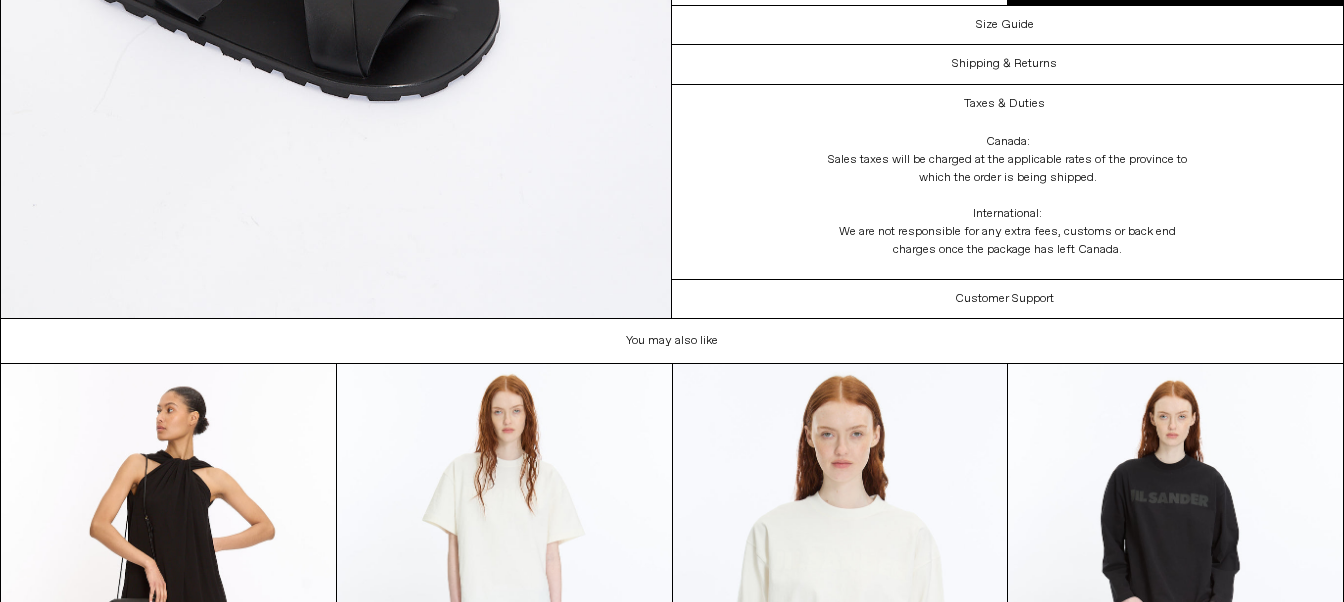 click at bounding box center [336, -101] 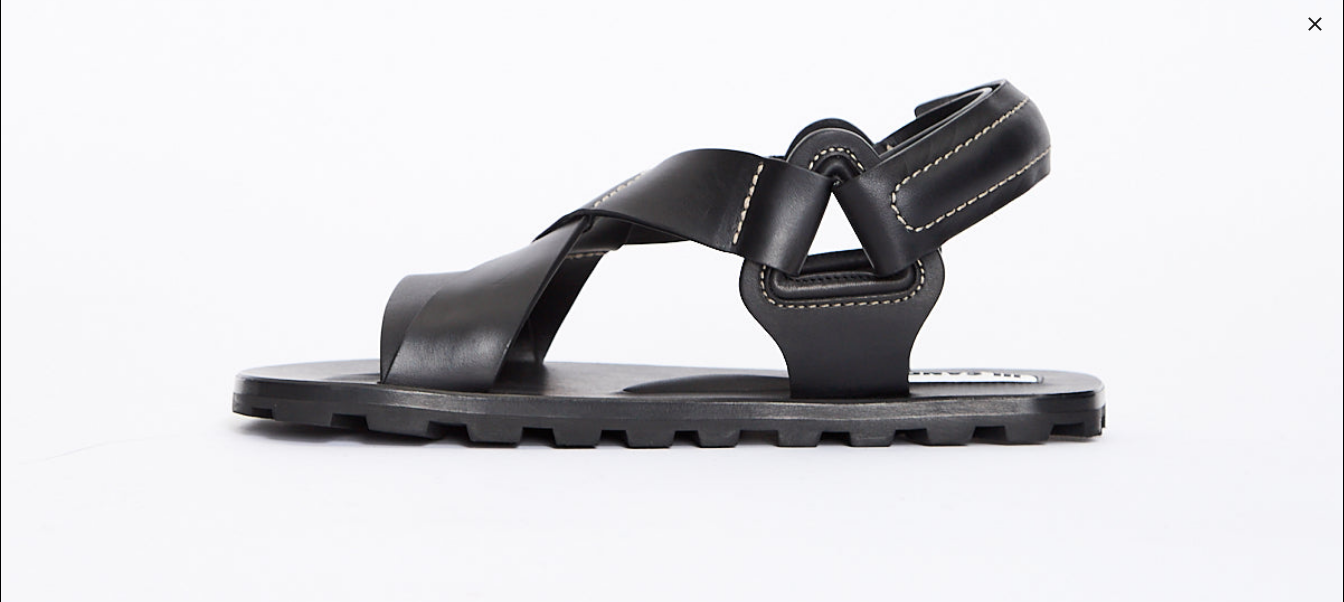scroll, scrollTop: 3767, scrollLeft: 0, axis: vertical 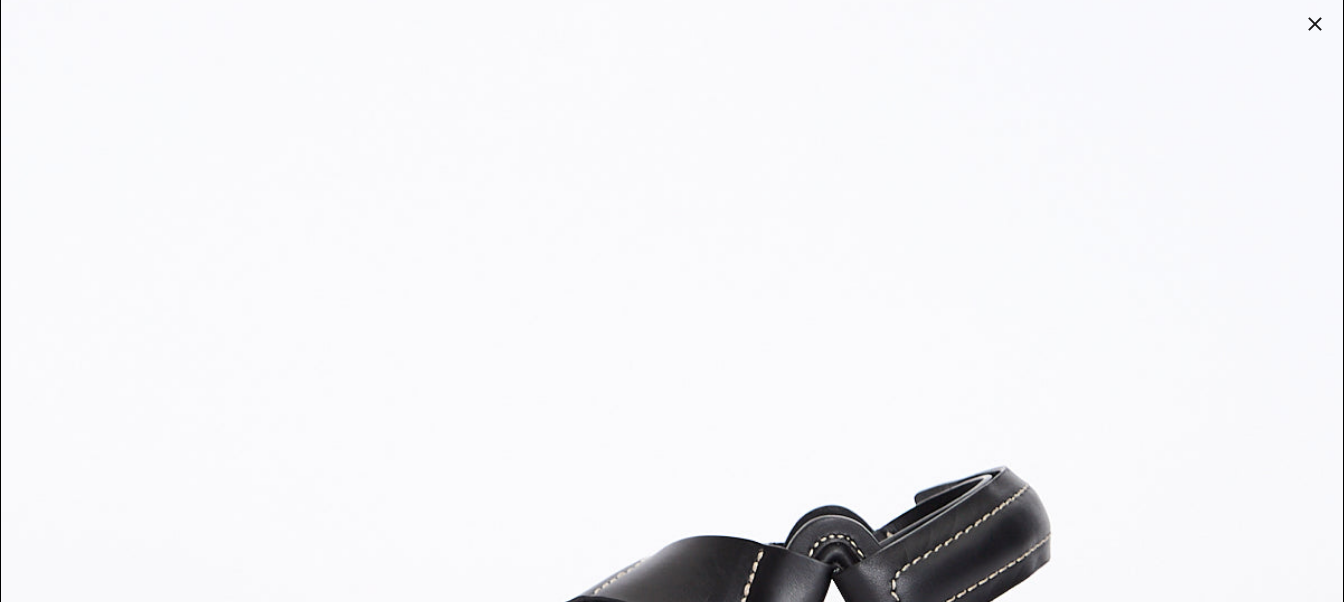 click at bounding box center (1315, 24) 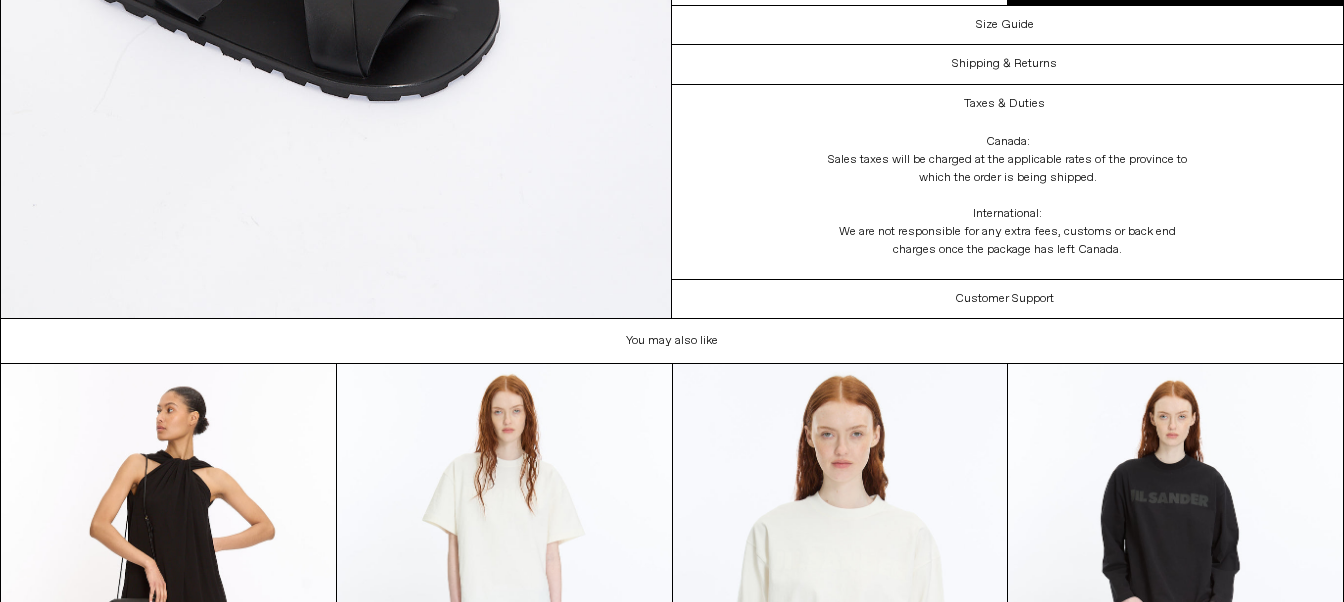 scroll, scrollTop: 3570, scrollLeft: 0, axis: vertical 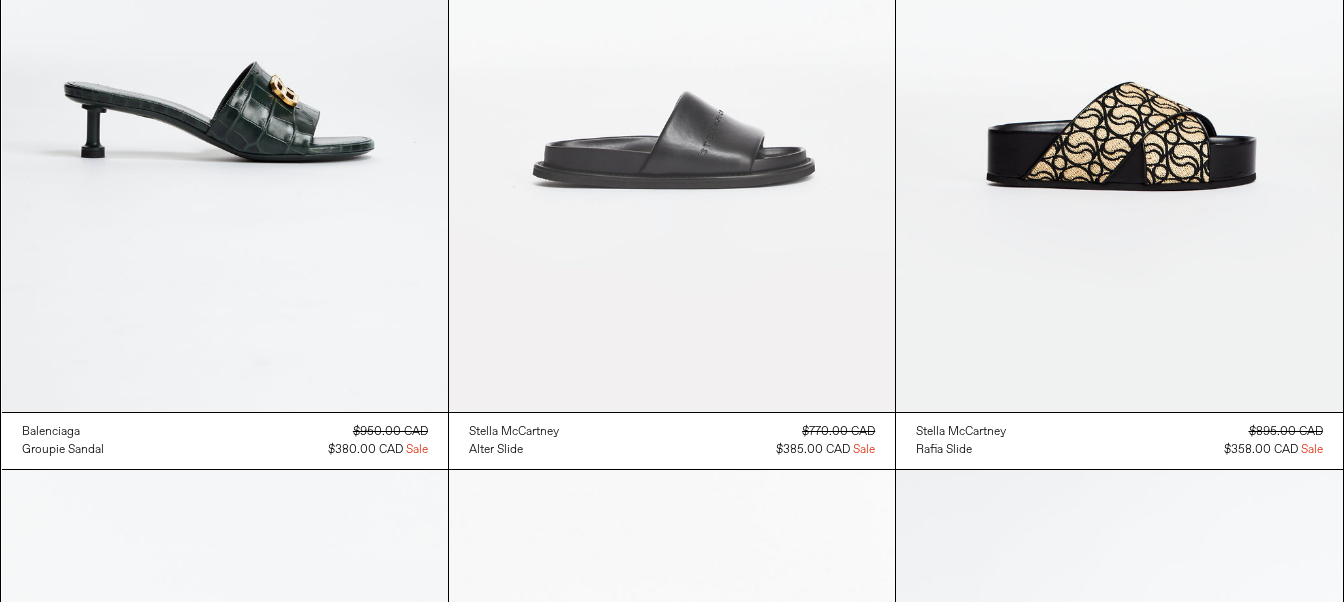 click at bounding box center (672, 76) 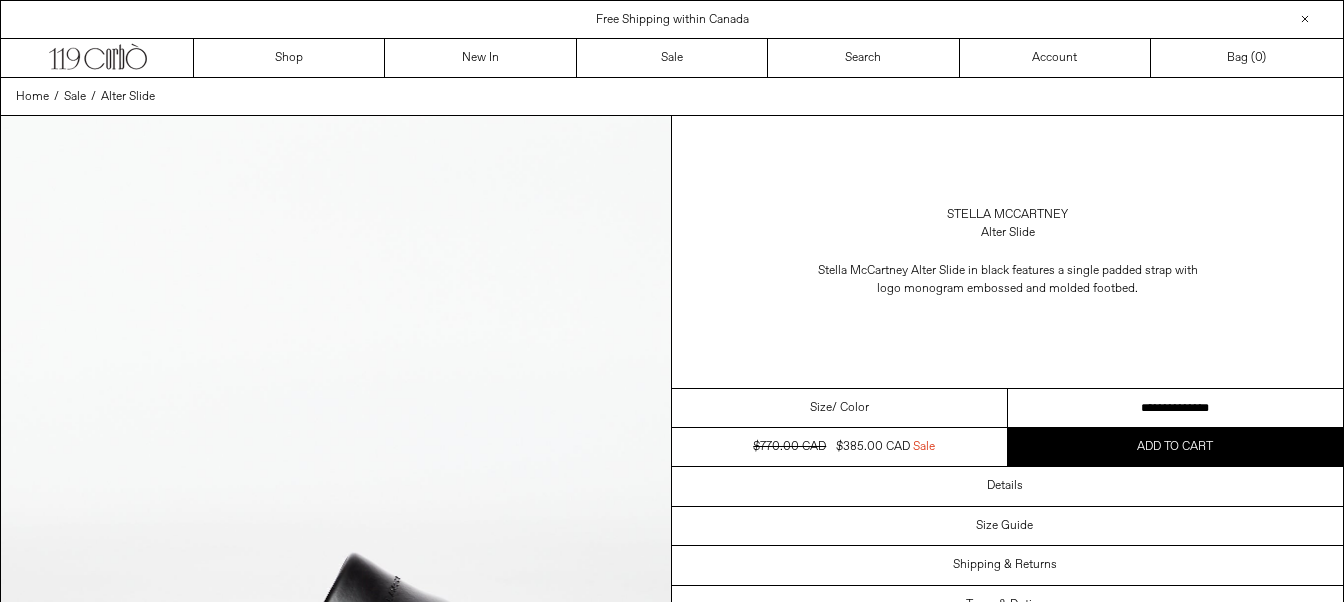 scroll, scrollTop: 0, scrollLeft: 0, axis: both 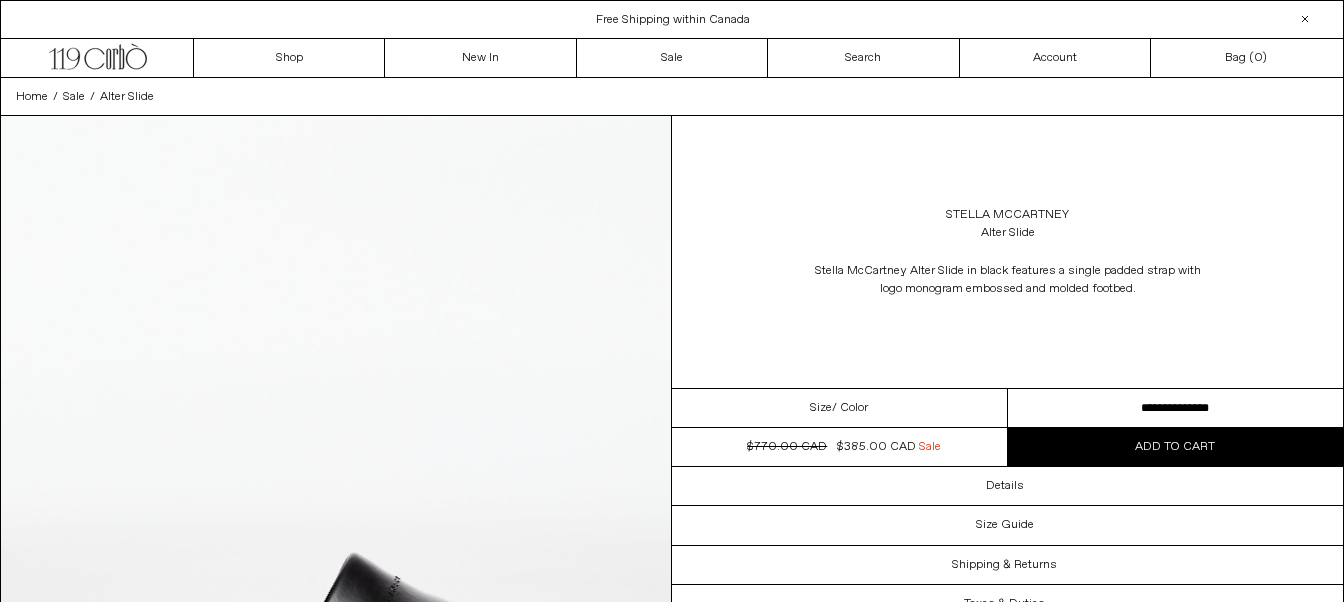 click on "**********" at bounding box center (1176, 408) 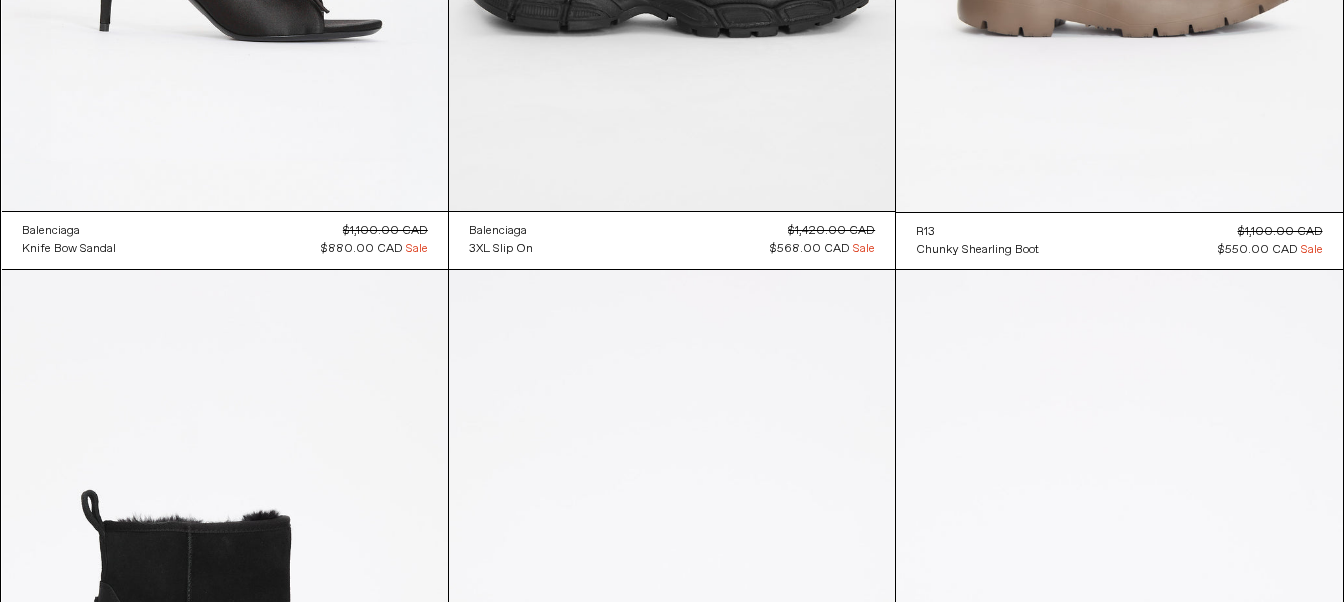 scroll, scrollTop: 0, scrollLeft: 0, axis: both 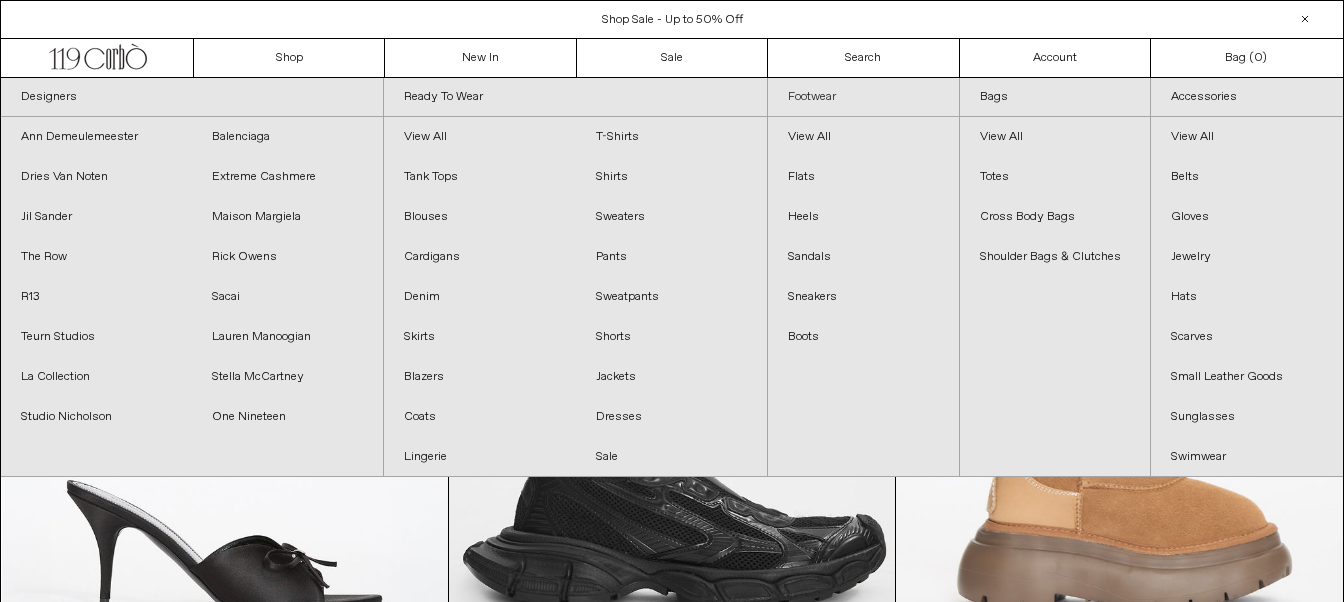 click on "Footwear" at bounding box center [863, 97] 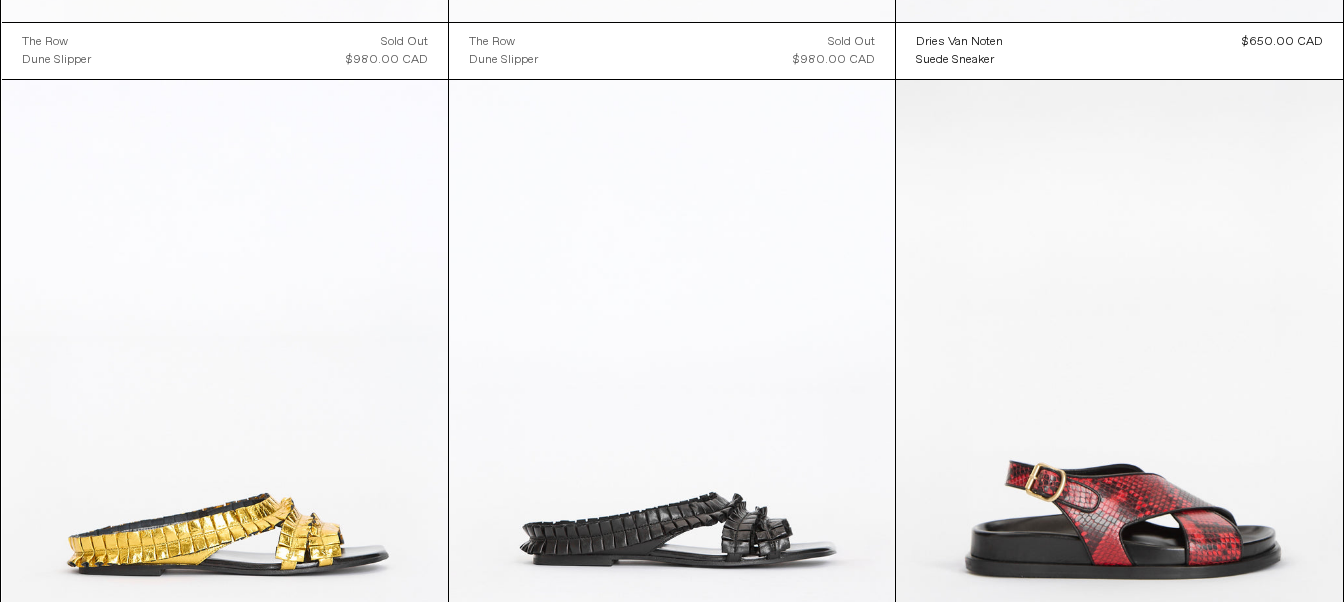 scroll, scrollTop: 3885, scrollLeft: 0, axis: vertical 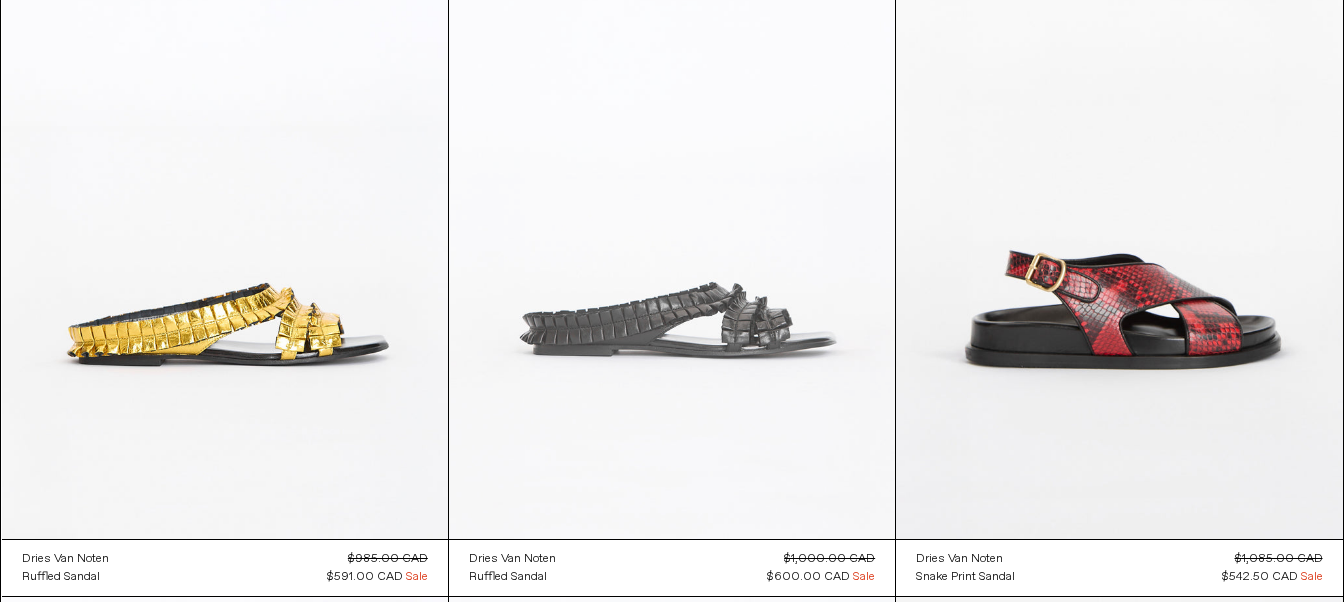 click at bounding box center [672, 204] 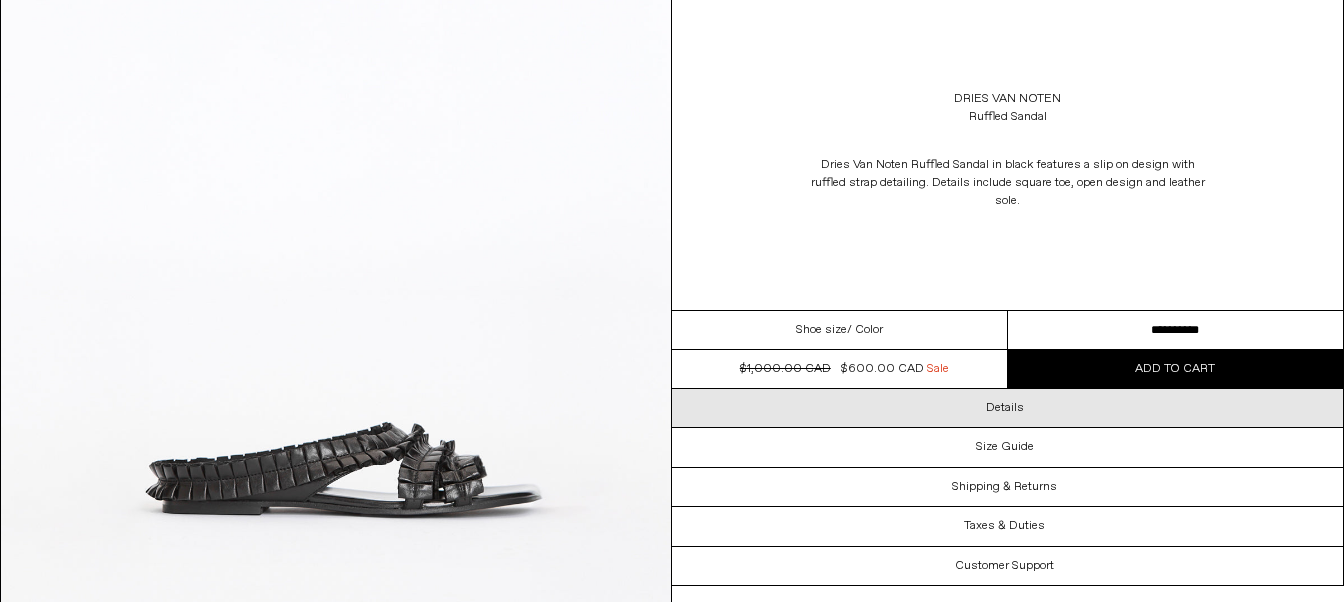 scroll, scrollTop: 0, scrollLeft: 0, axis: both 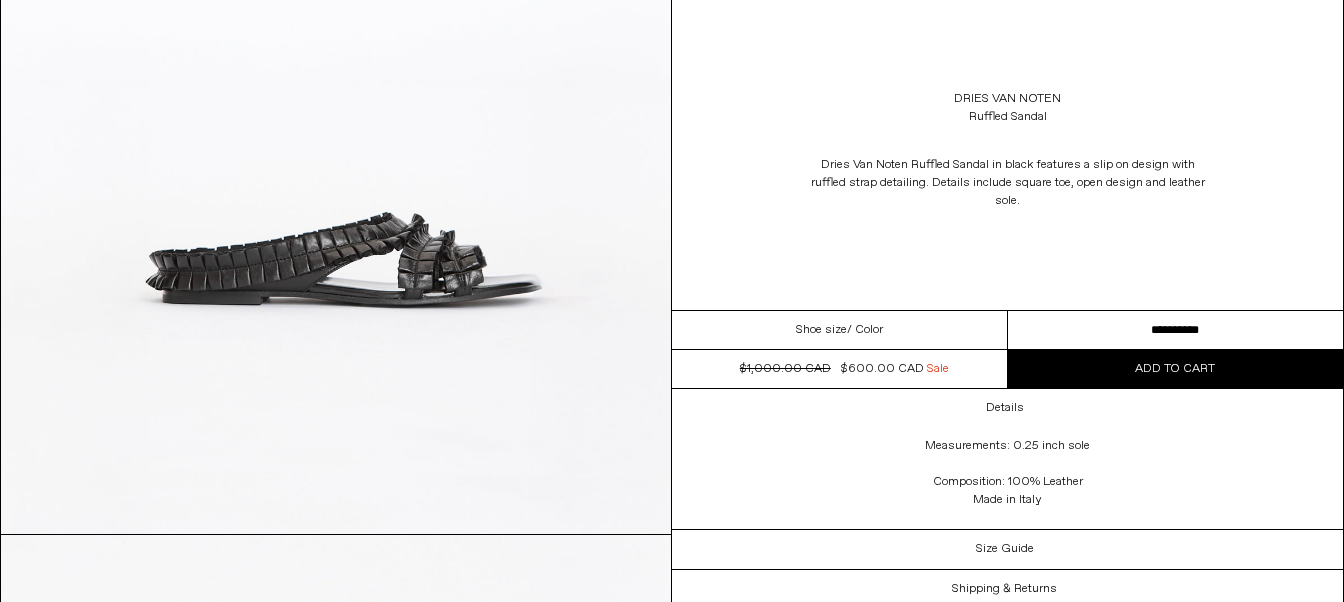 click on "**********" at bounding box center (1176, 330) 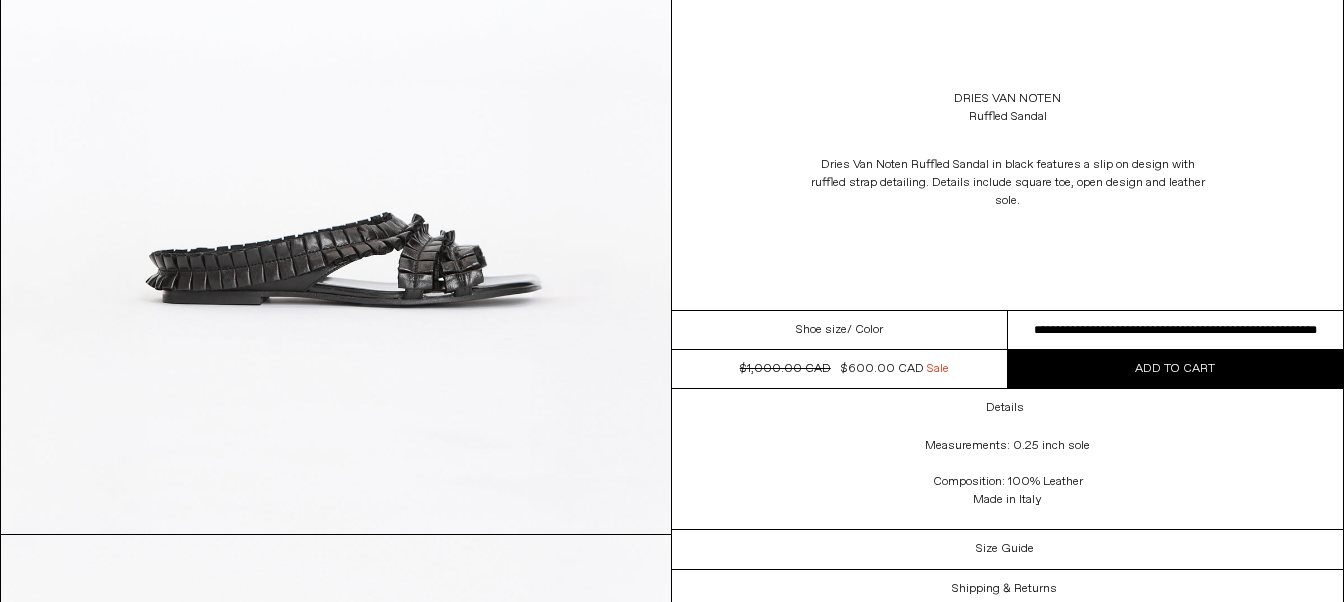 click on "**********" at bounding box center [0, 0] 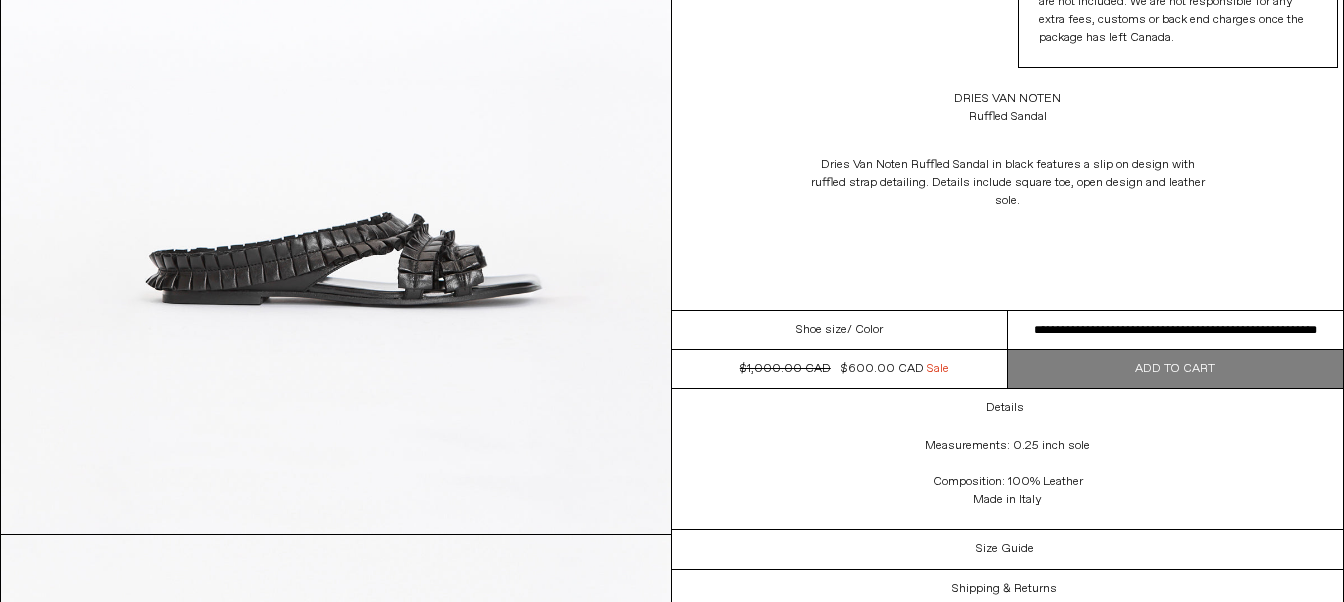 click at bounding box center [336, 115] 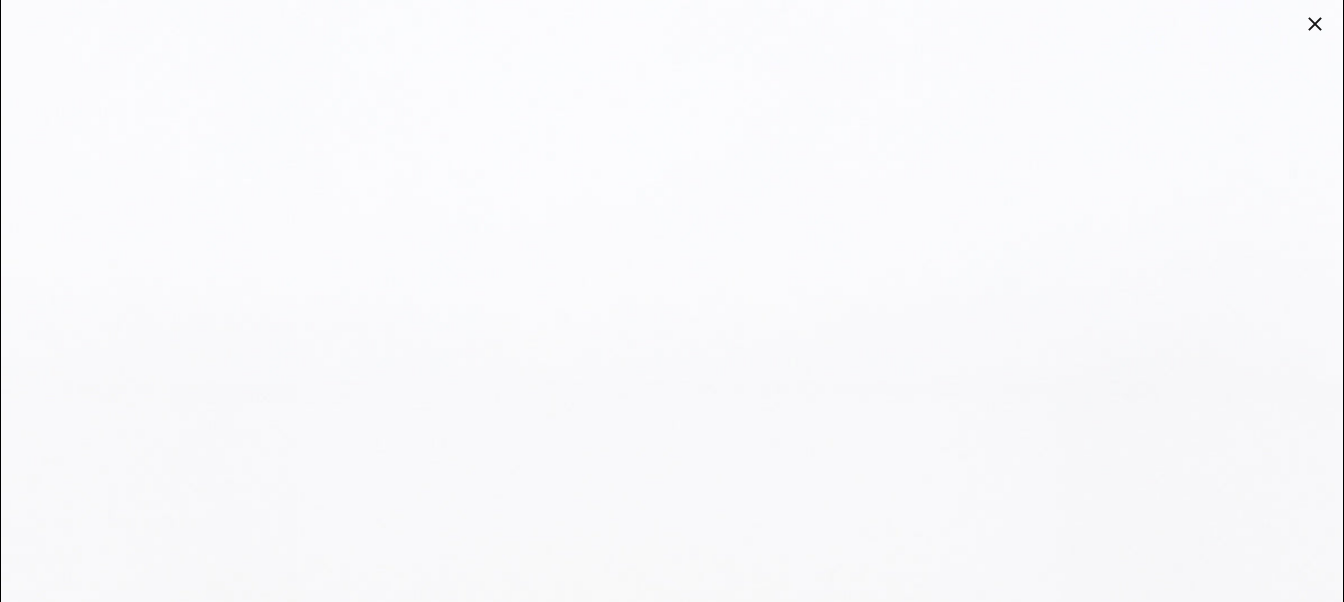 scroll, scrollTop: 0, scrollLeft: 0, axis: both 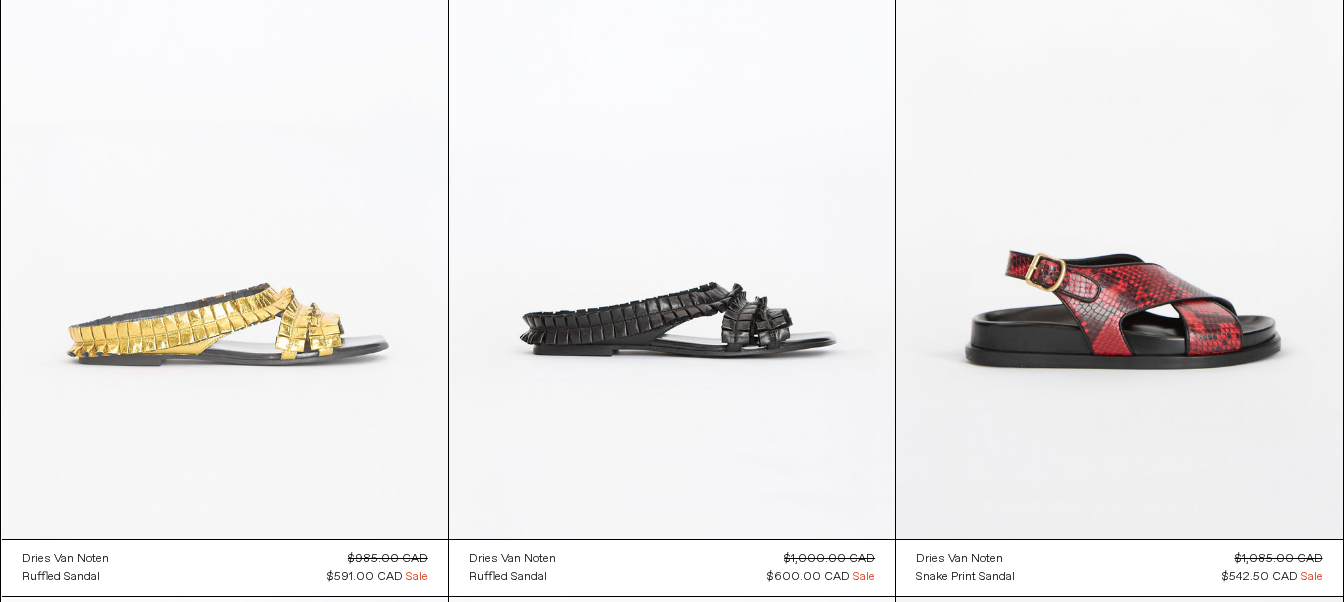 click at bounding box center [225, 204] 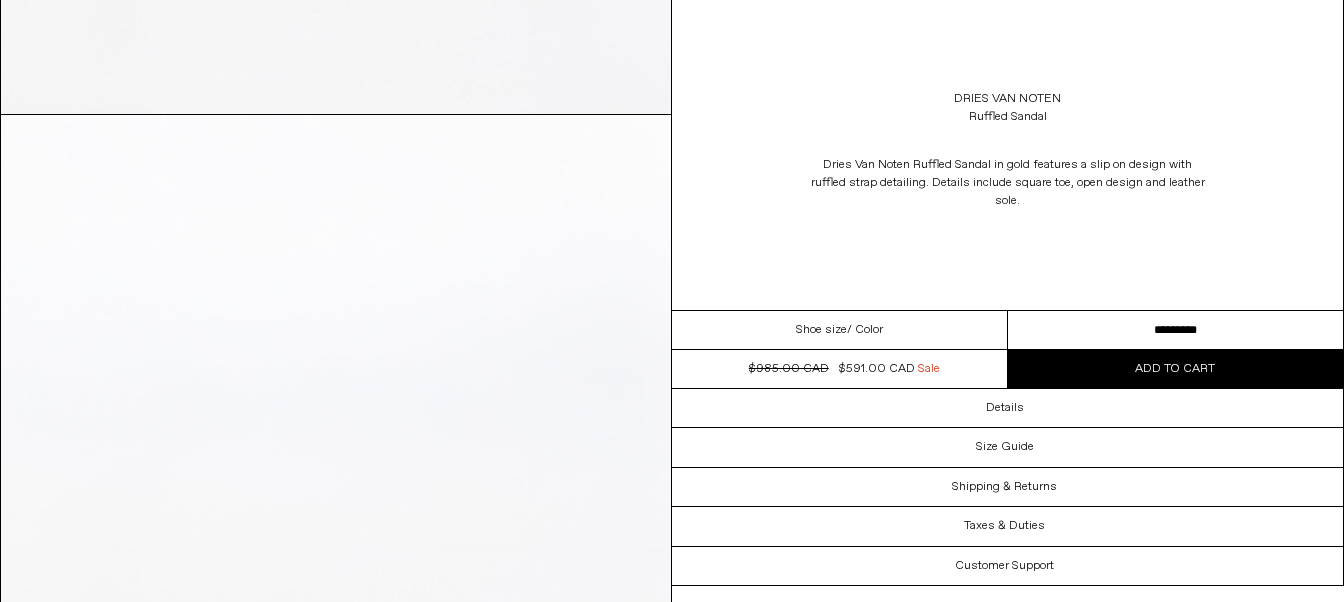 scroll, scrollTop: 315, scrollLeft: 0, axis: vertical 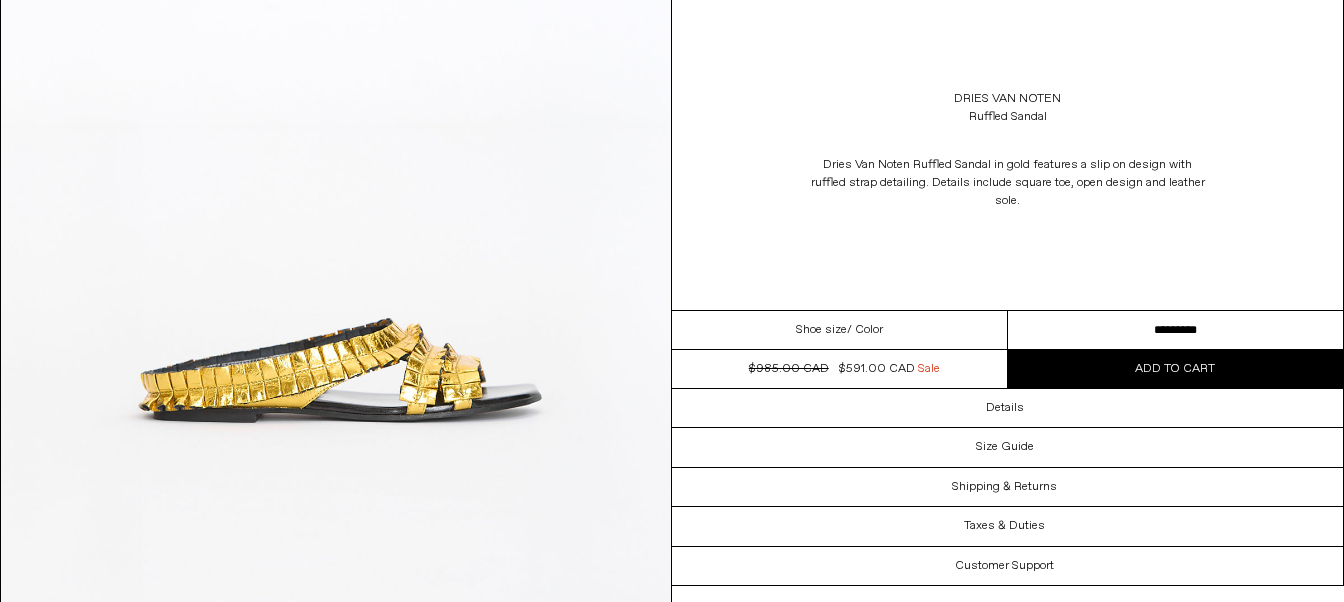 click on "**********" at bounding box center (1176, 330) 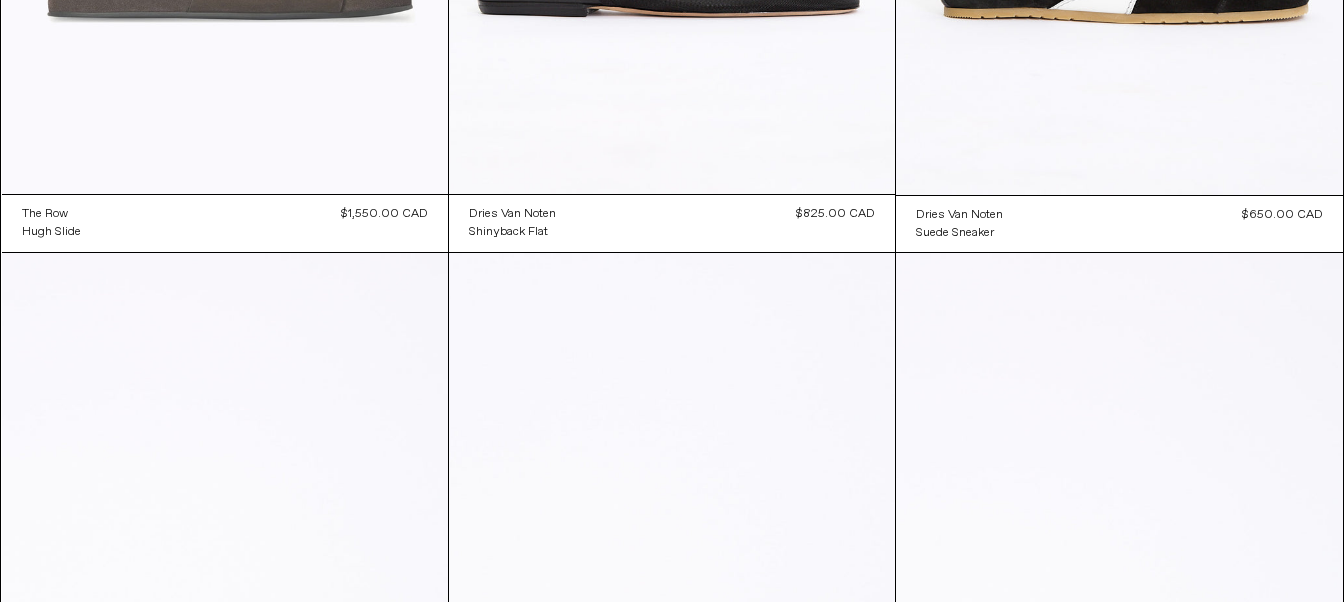 scroll, scrollTop: 0, scrollLeft: 0, axis: both 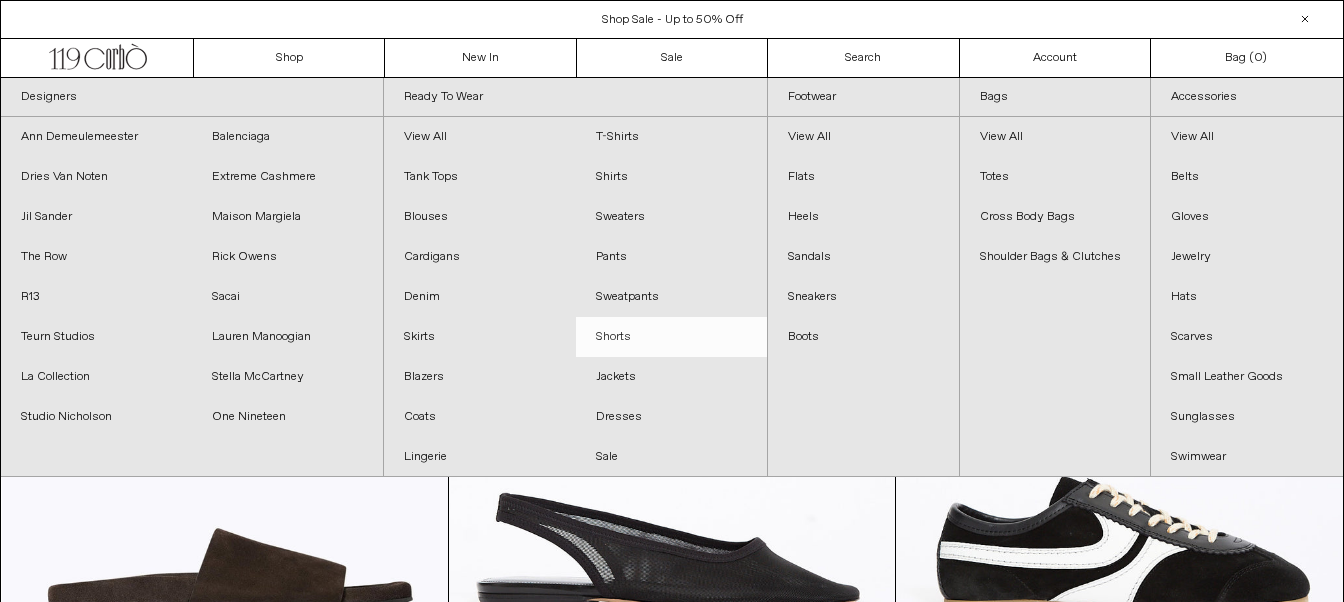 click on "Shorts" at bounding box center (671, 337) 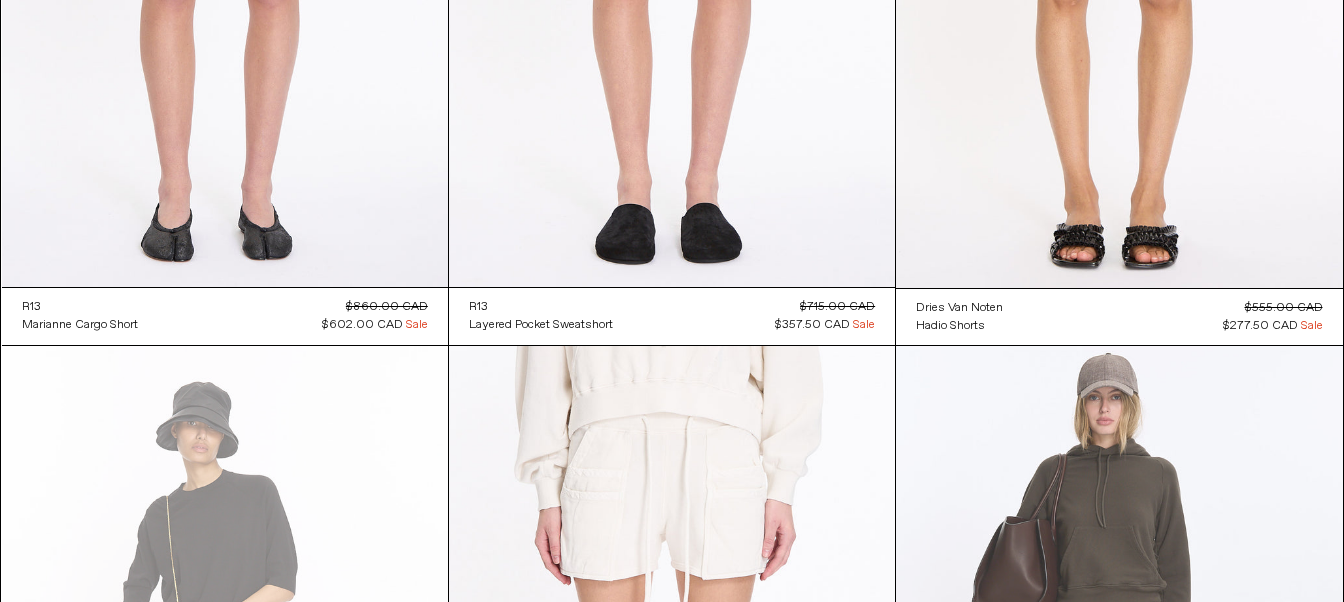 scroll, scrollTop: 0, scrollLeft: 0, axis: both 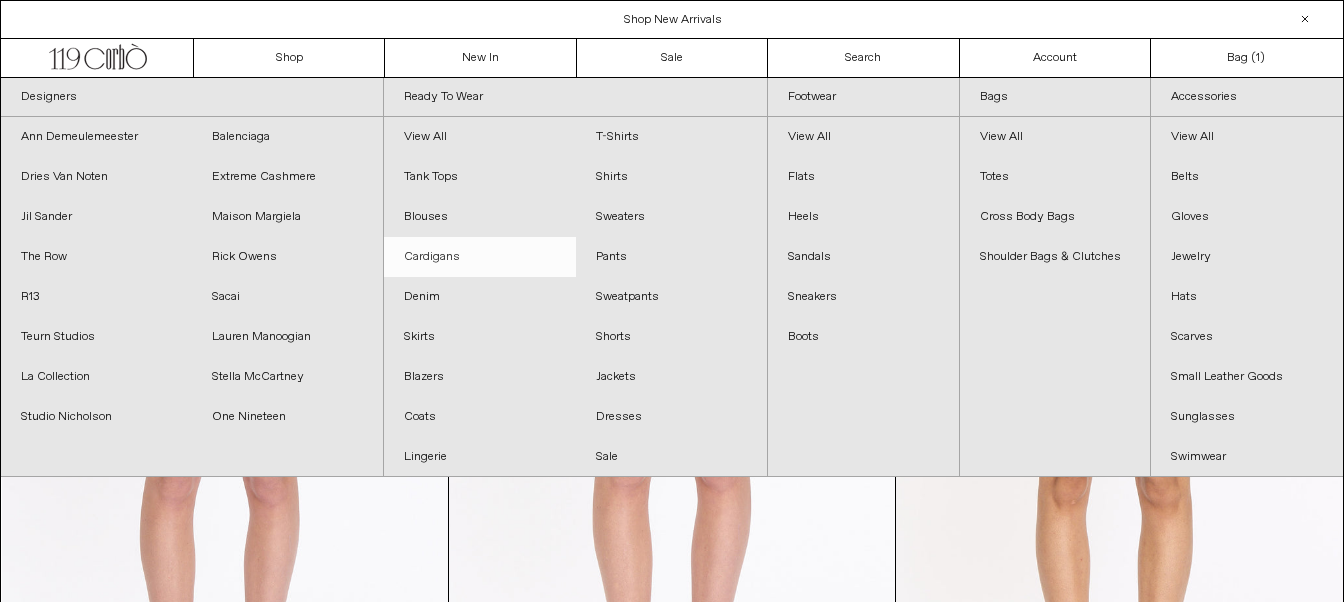 click on "Cardigans" at bounding box center (479, 257) 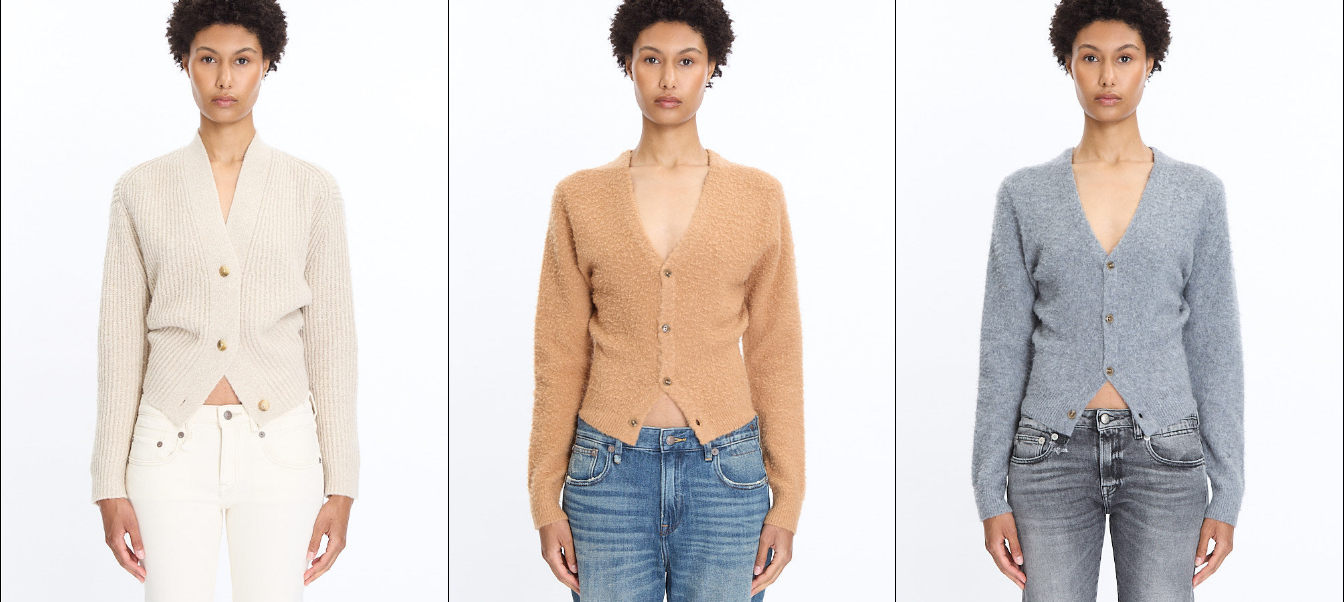 scroll, scrollTop: 0, scrollLeft: 0, axis: both 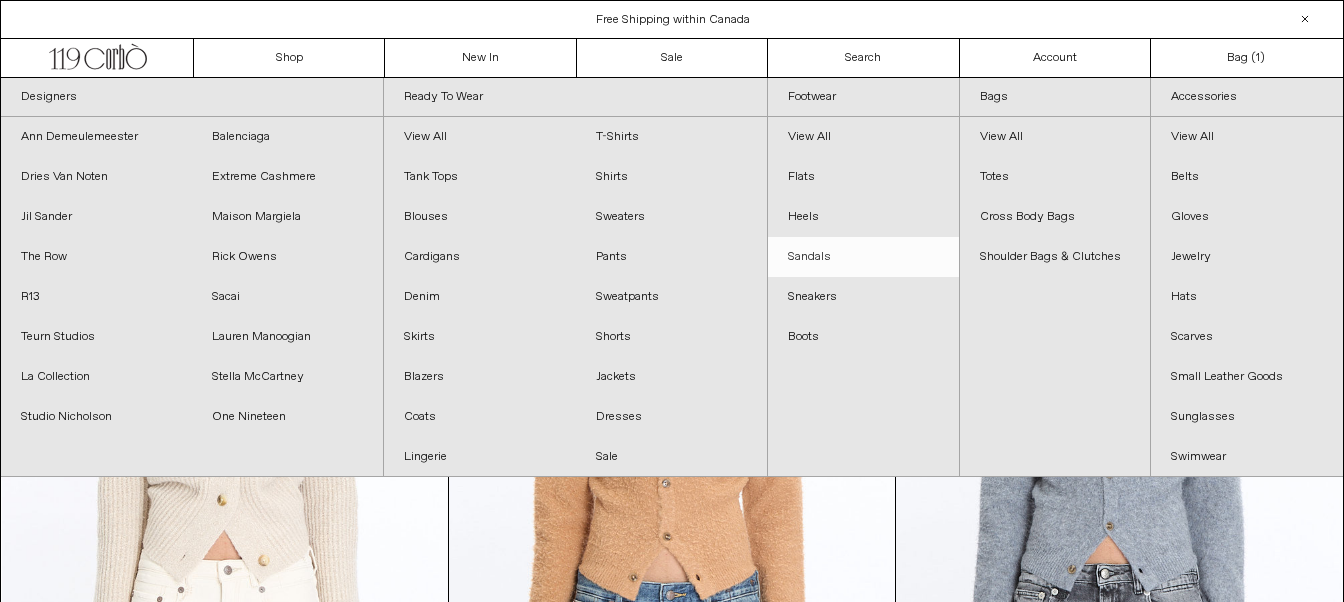 click on "Sandals" at bounding box center (863, 257) 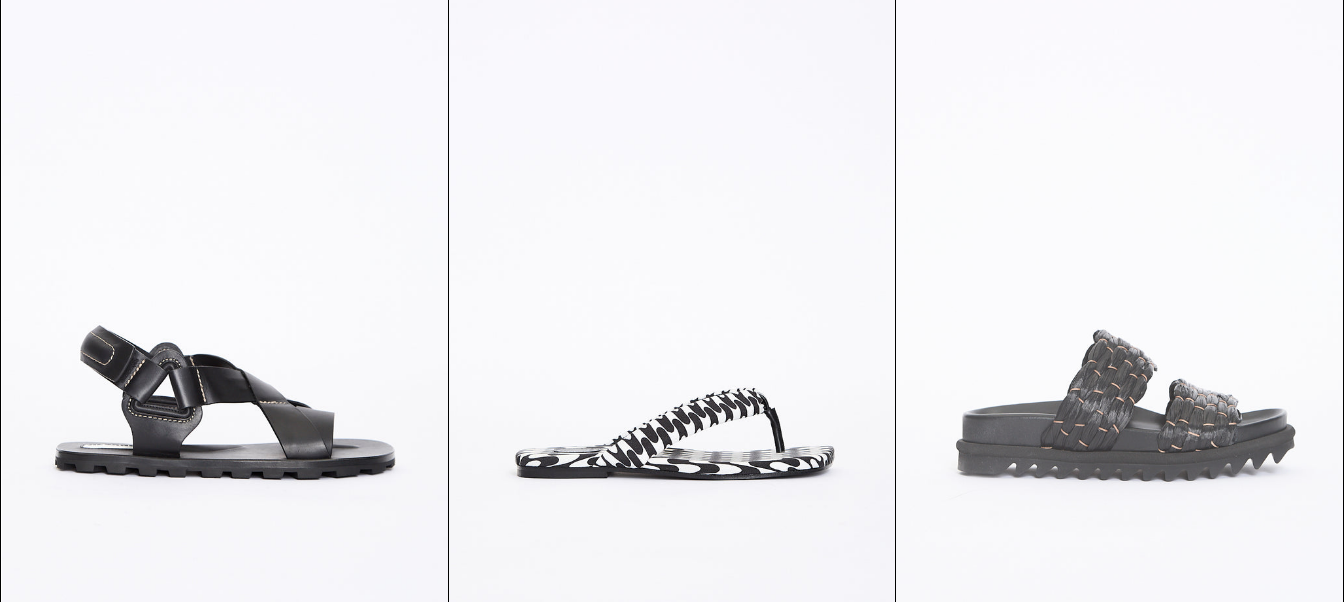scroll, scrollTop: 3255, scrollLeft: 0, axis: vertical 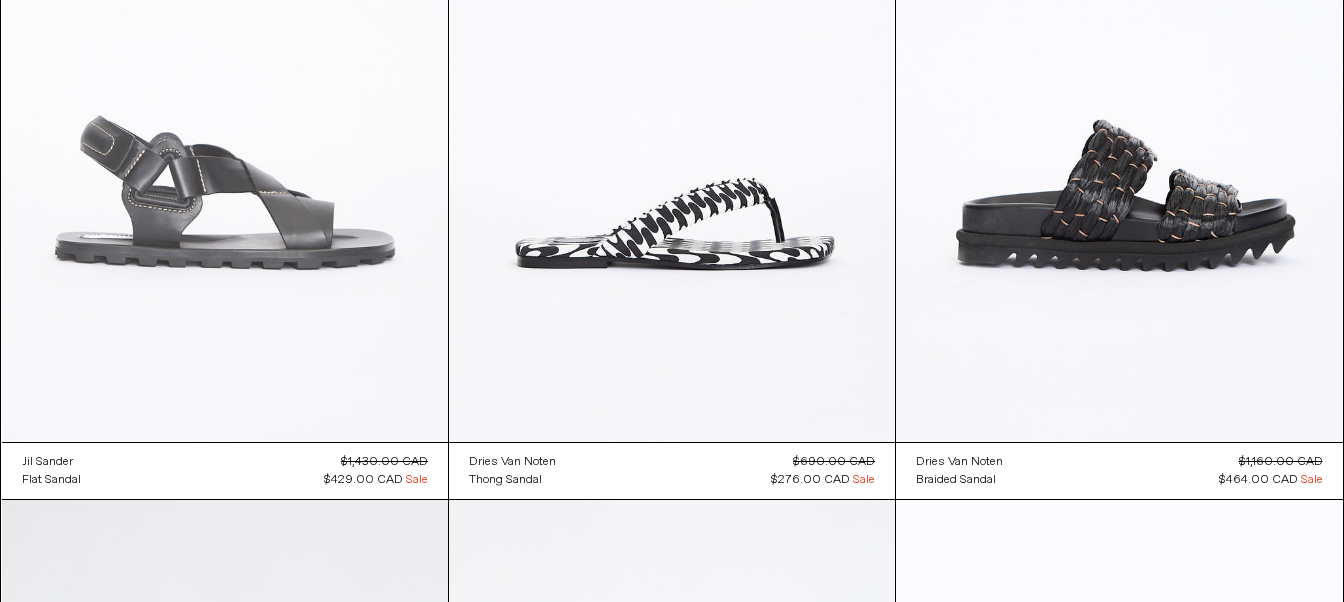 click at bounding box center (225, 106) 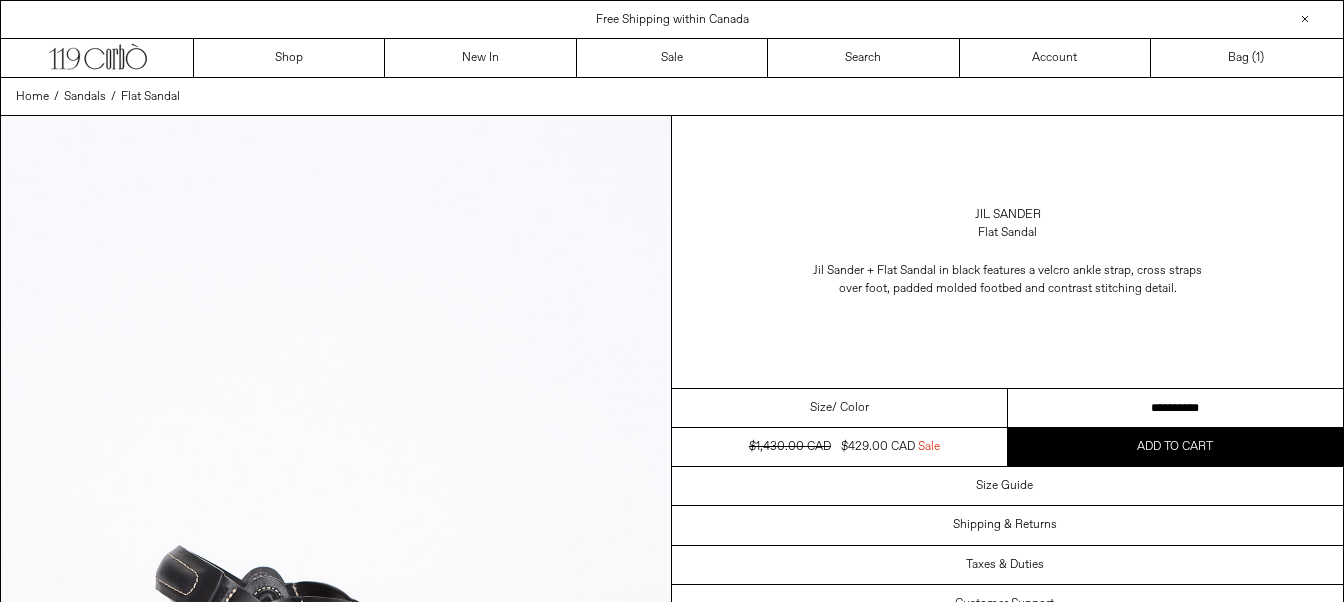 scroll, scrollTop: 105, scrollLeft: 0, axis: vertical 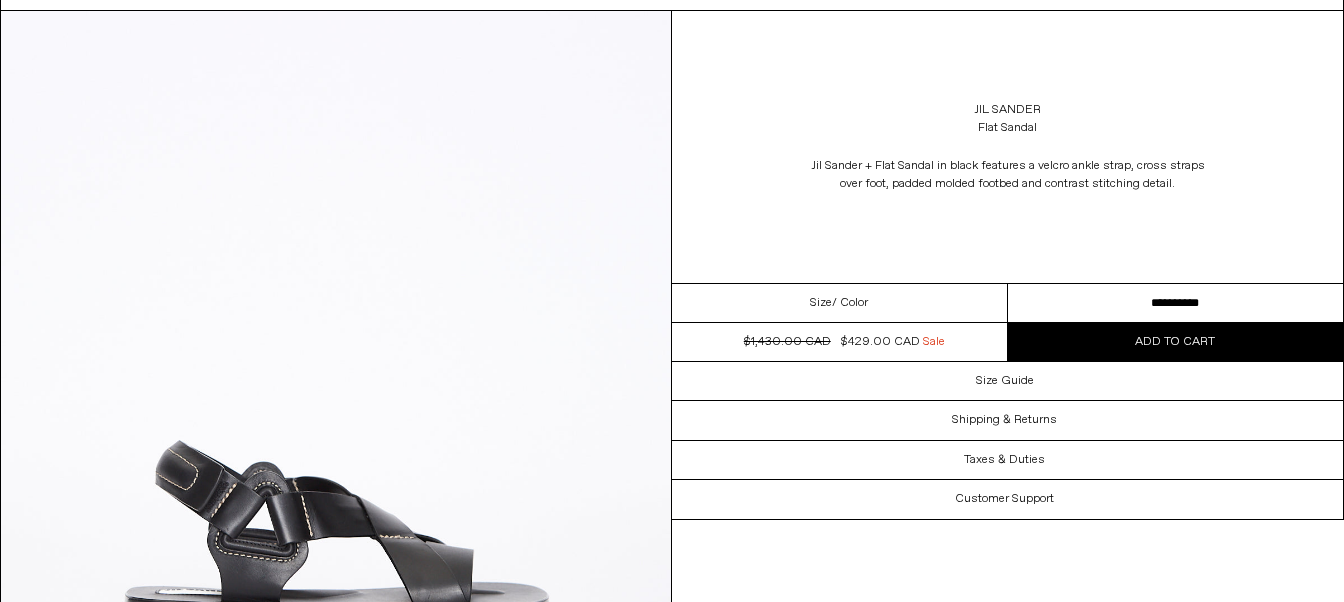 click on "**********" at bounding box center [1176, 303] 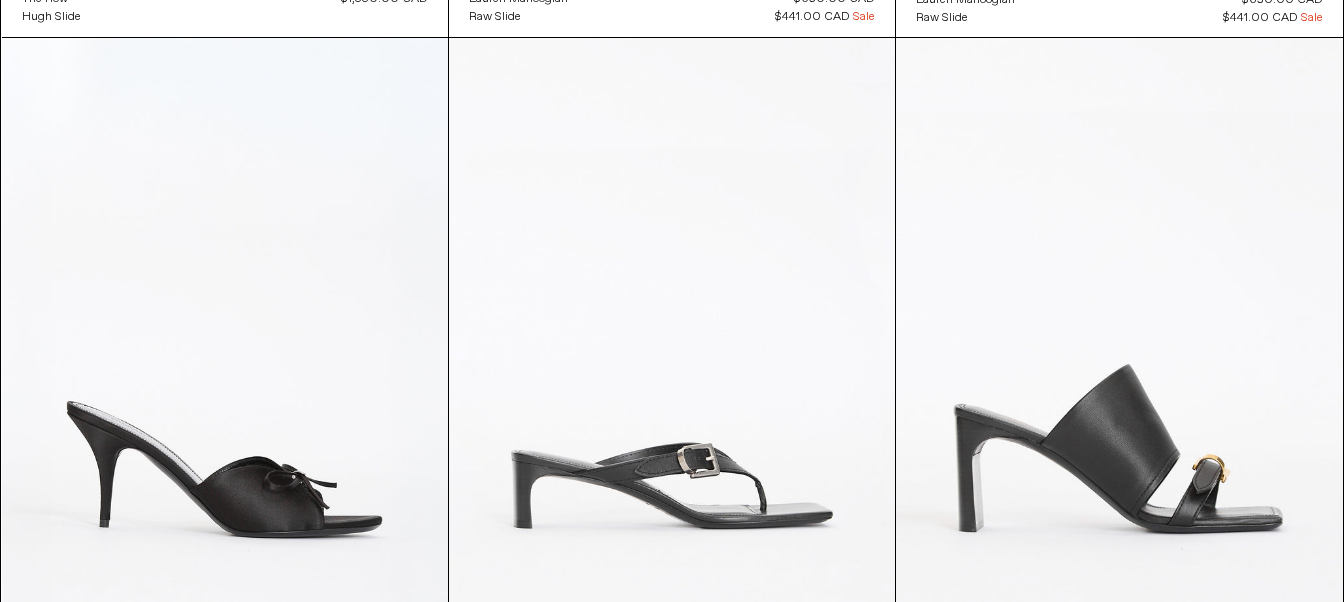 scroll, scrollTop: 0, scrollLeft: 0, axis: both 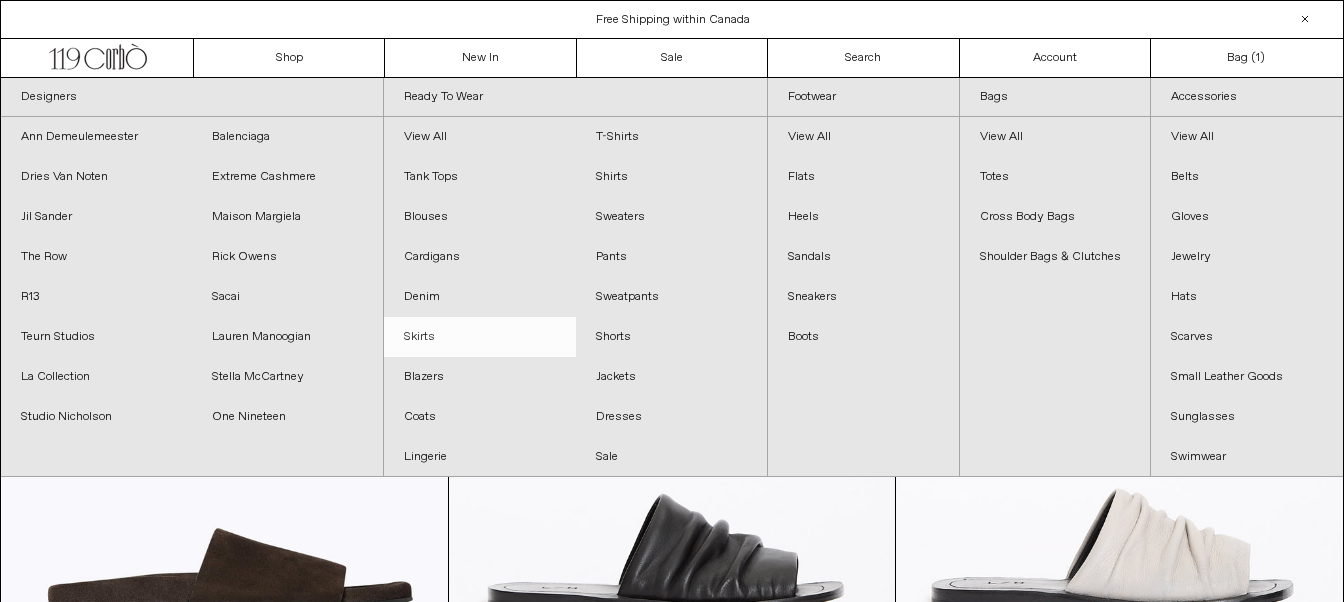 click on "Skirts" at bounding box center [479, 337] 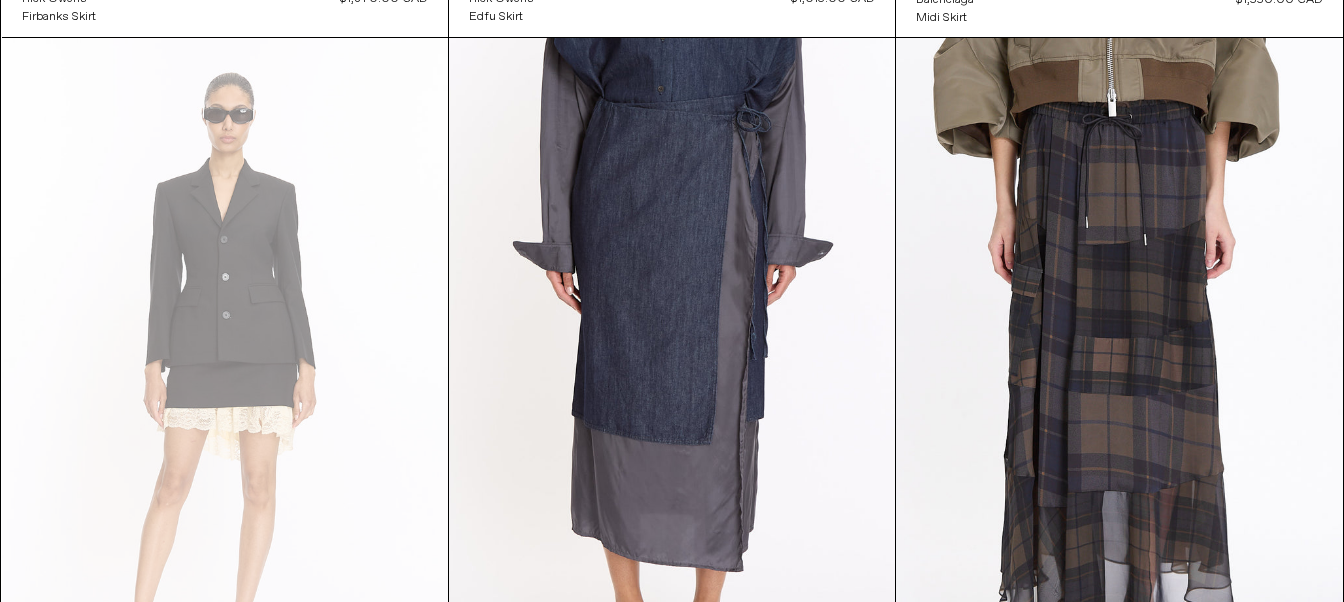 scroll, scrollTop: 0, scrollLeft: 0, axis: both 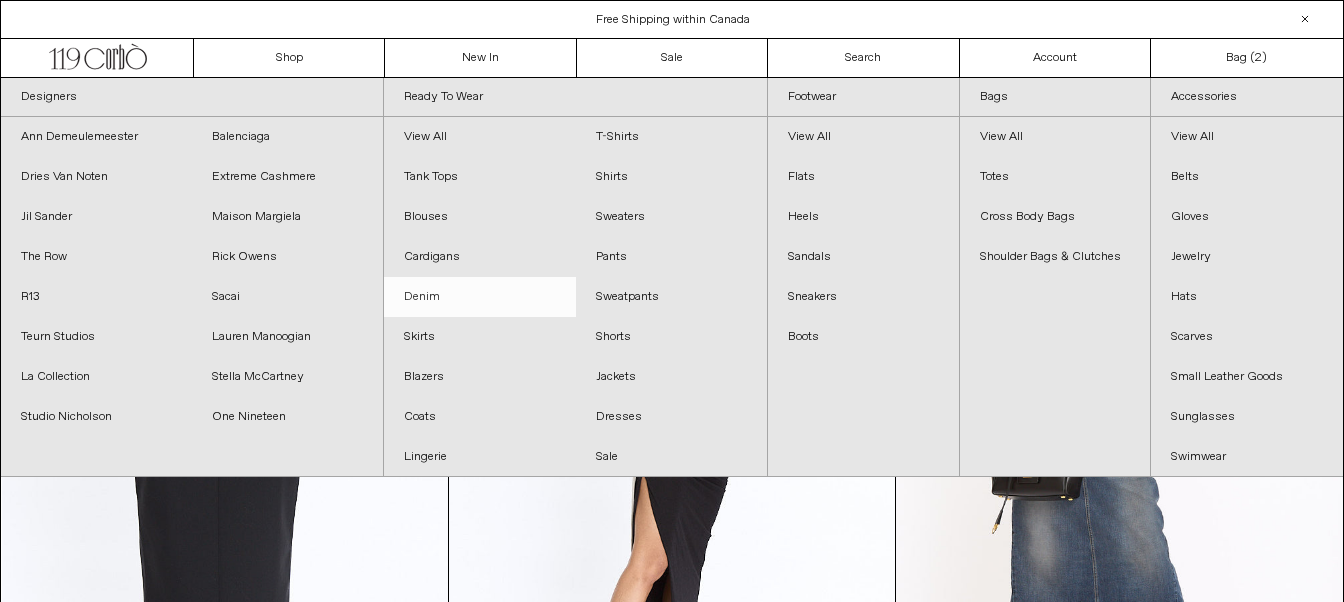 click on "Denim" at bounding box center [479, 297] 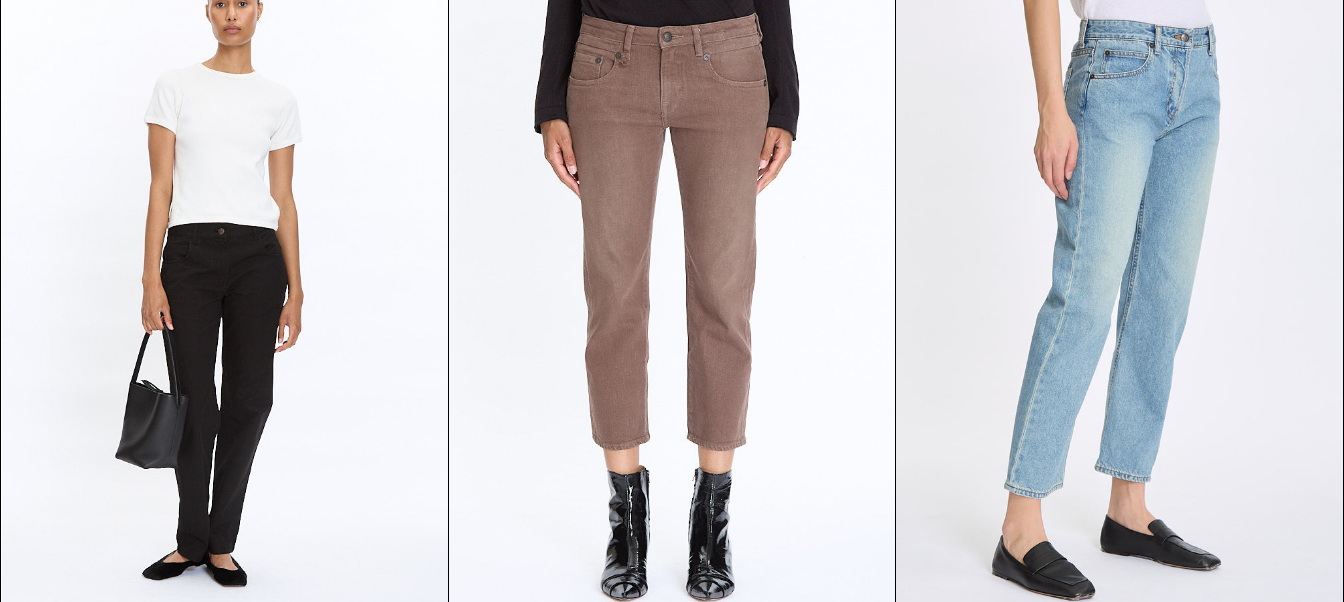 scroll, scrollTop: 0, scrollLeft: 0, axis: both 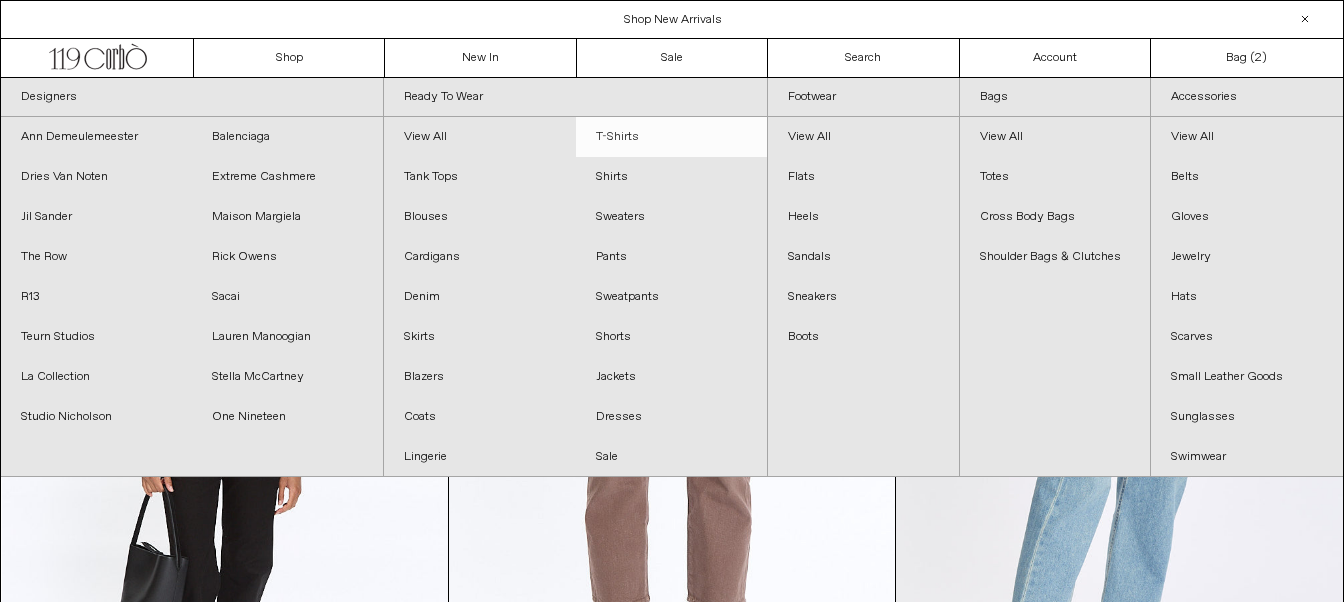 click on "T-Shirts" at bounding box center [671, 137] 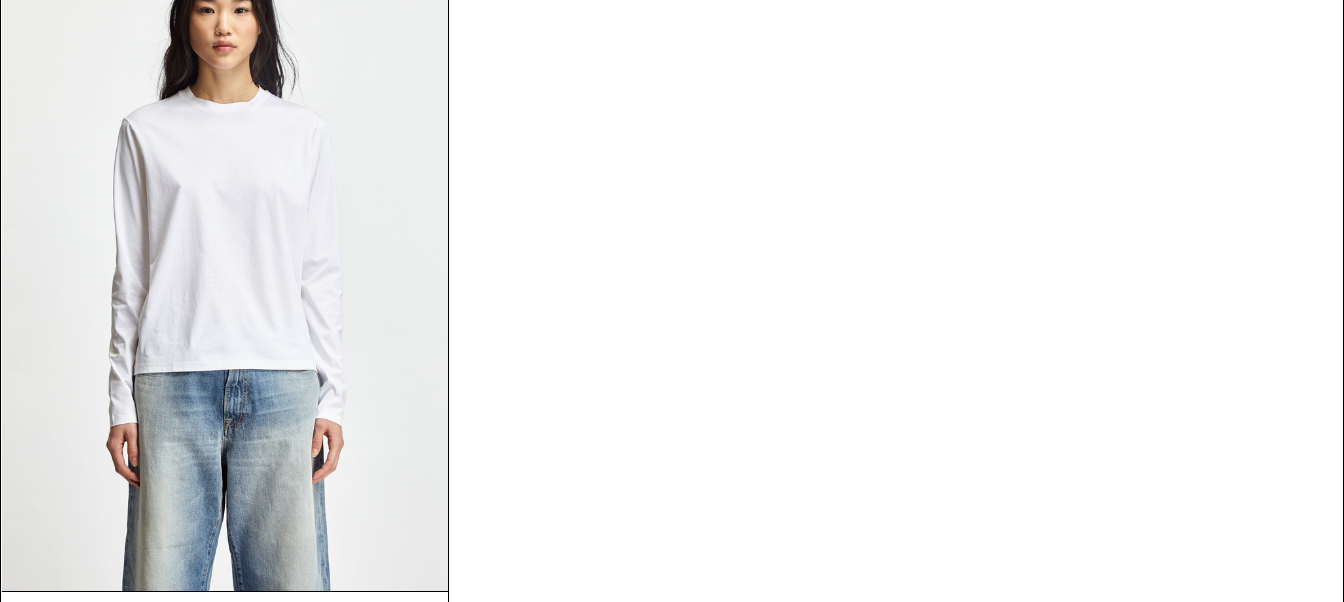 scroll, scrollTop: 19980, scrollLeft: 0, axis: vertical 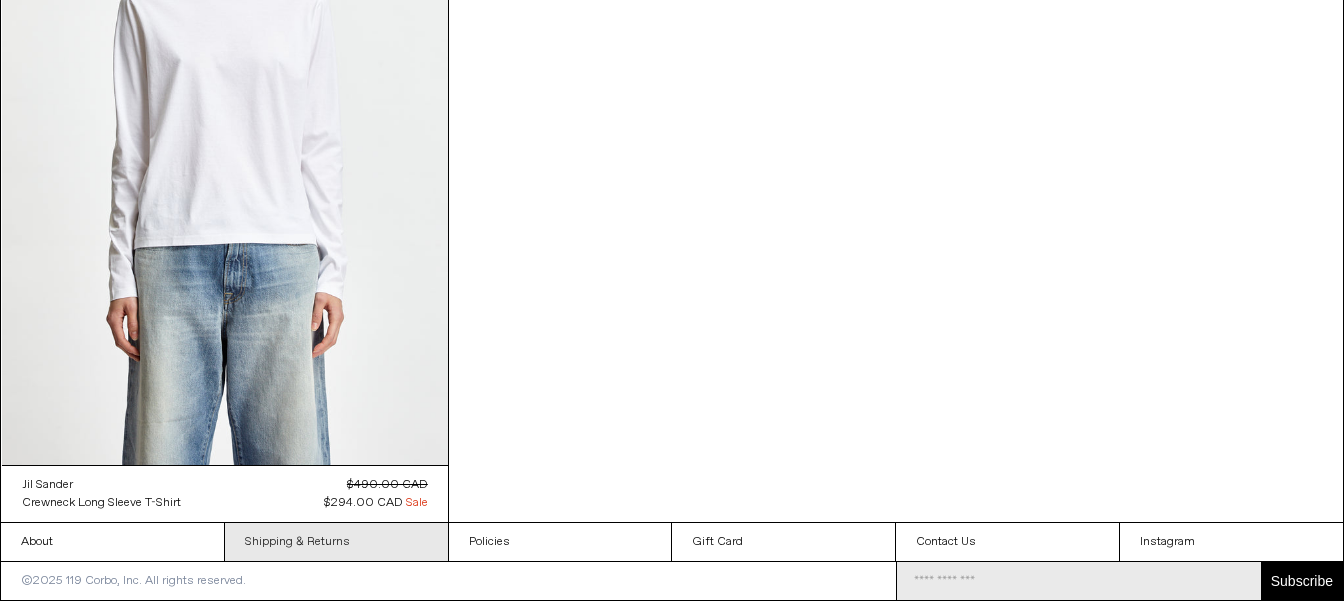 click on "Shipping & Returns" at bounding box center (336, 542) 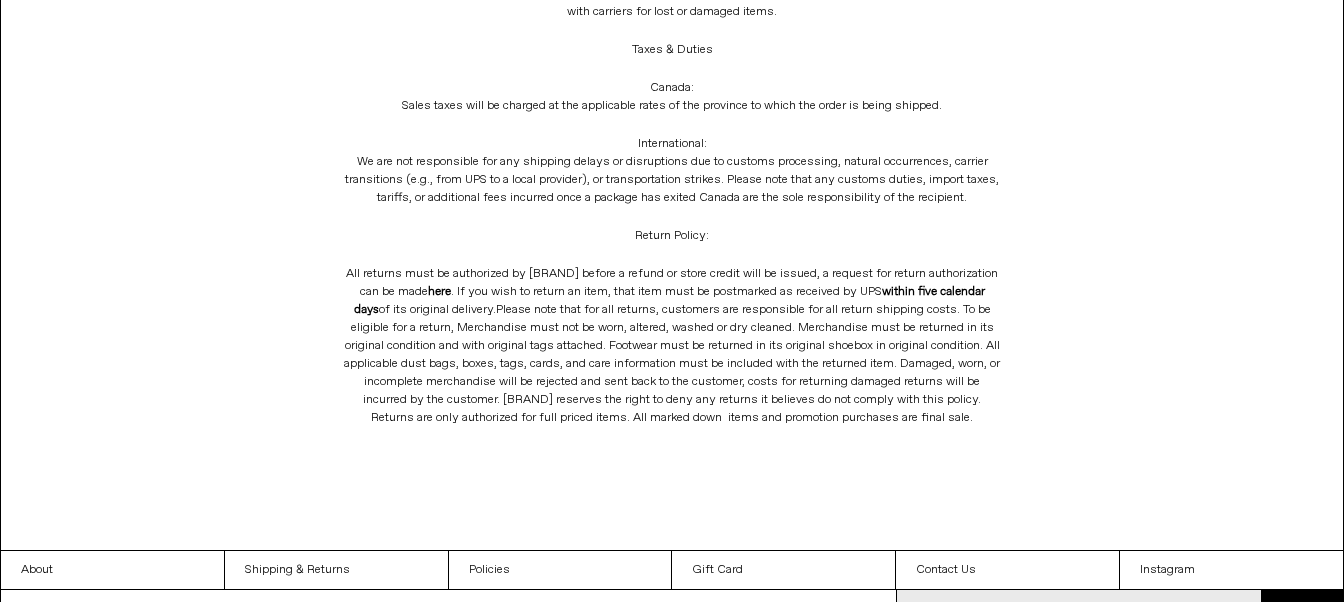 scroll, scrollTop: 0, scrollLeft: 0, axis: both 